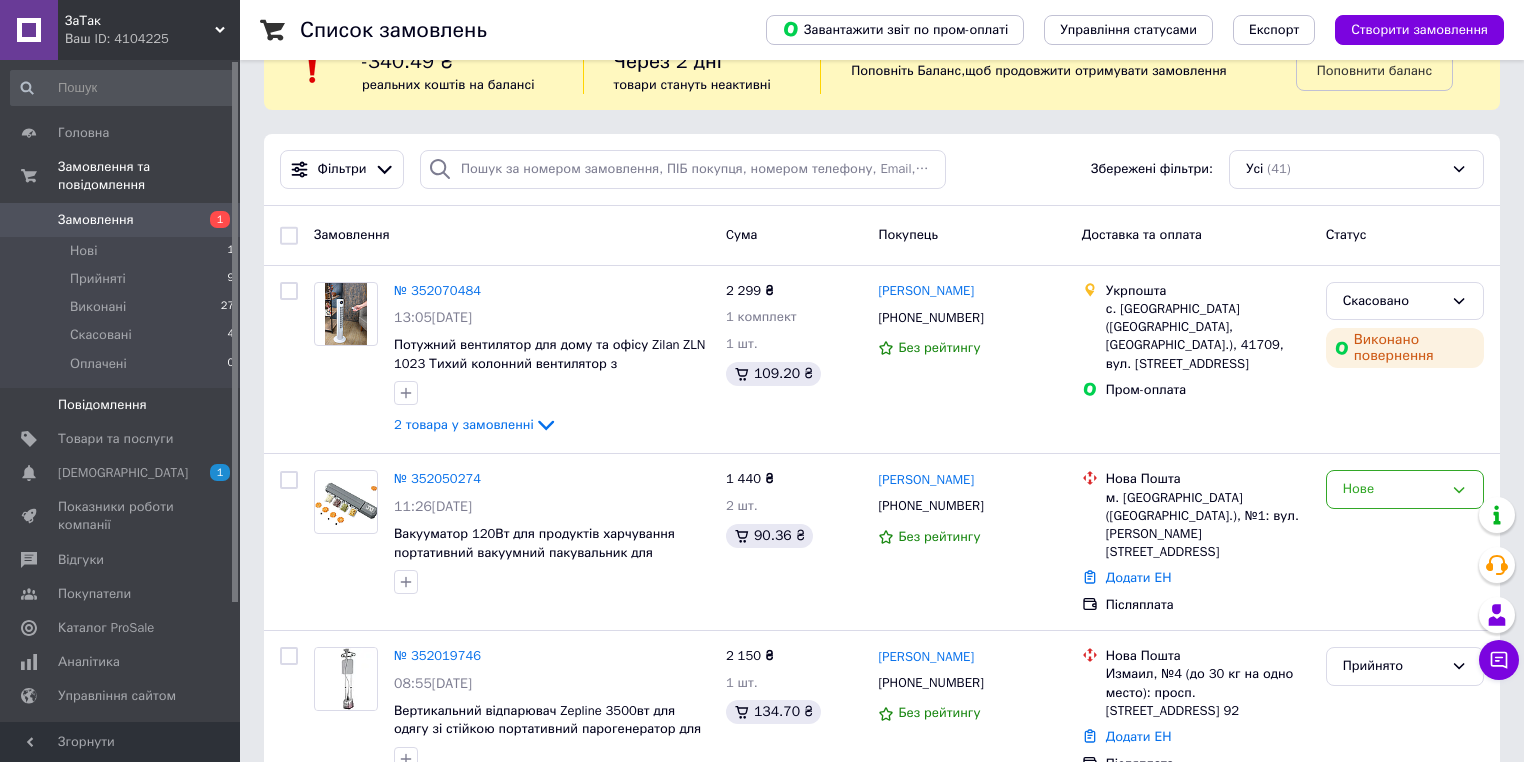 scroll, scrollTop: 80, scrollLeft: 0, axis: vertical 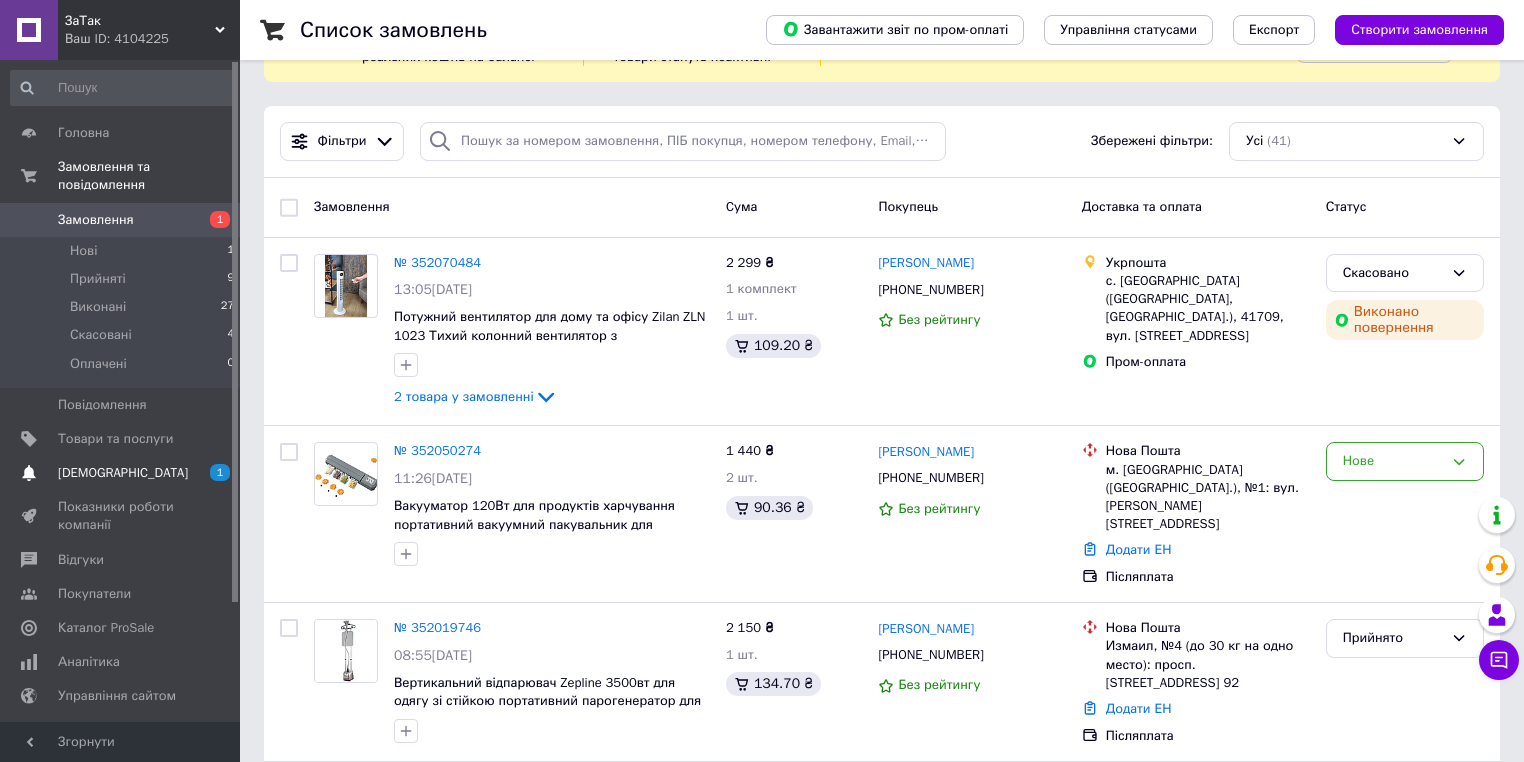 click on "[DEMOGRAPHIC_DATA]" at bounding box center (121, 473) 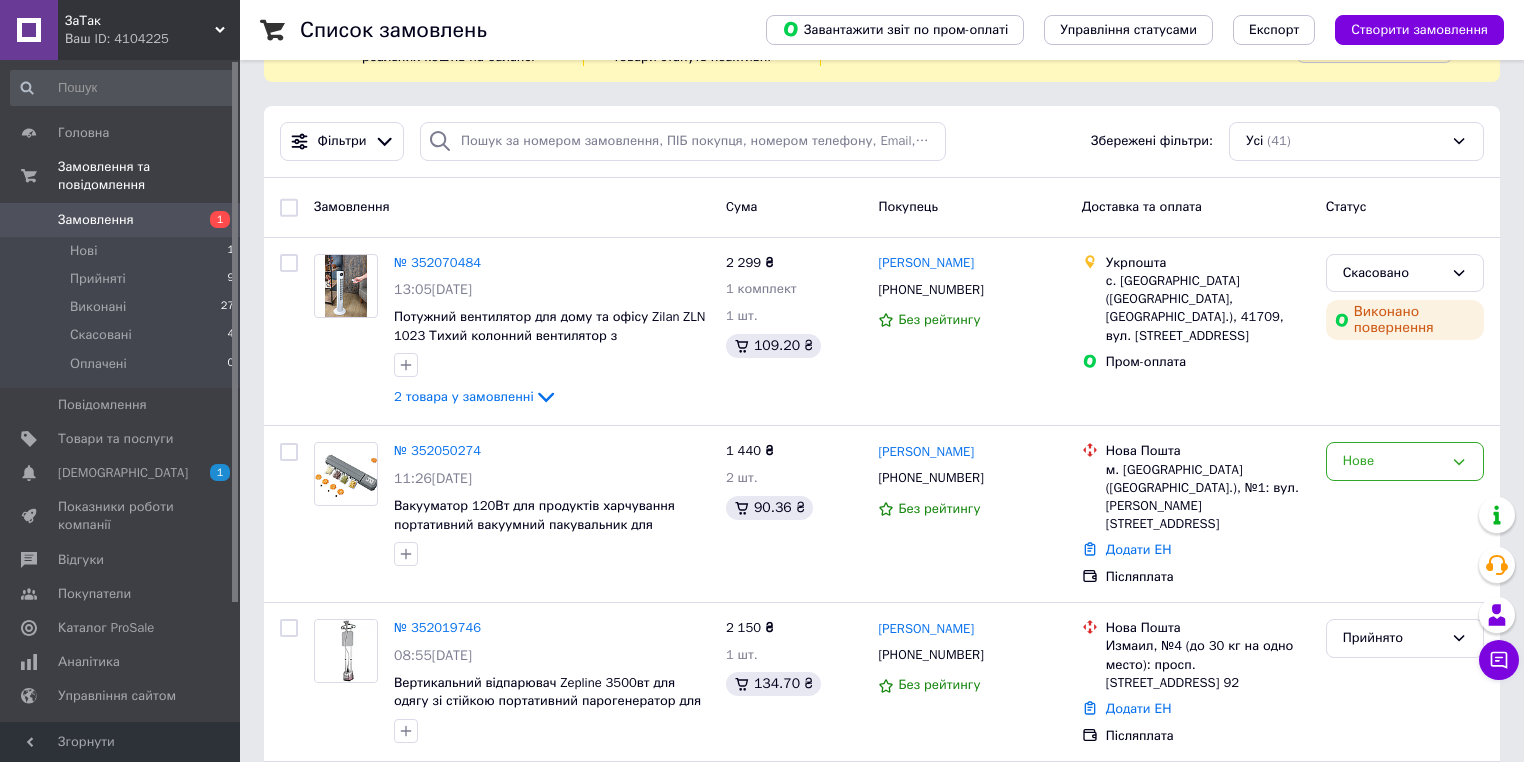 scroll, scrollTop: 0, scrollLeft: 0, axis: both 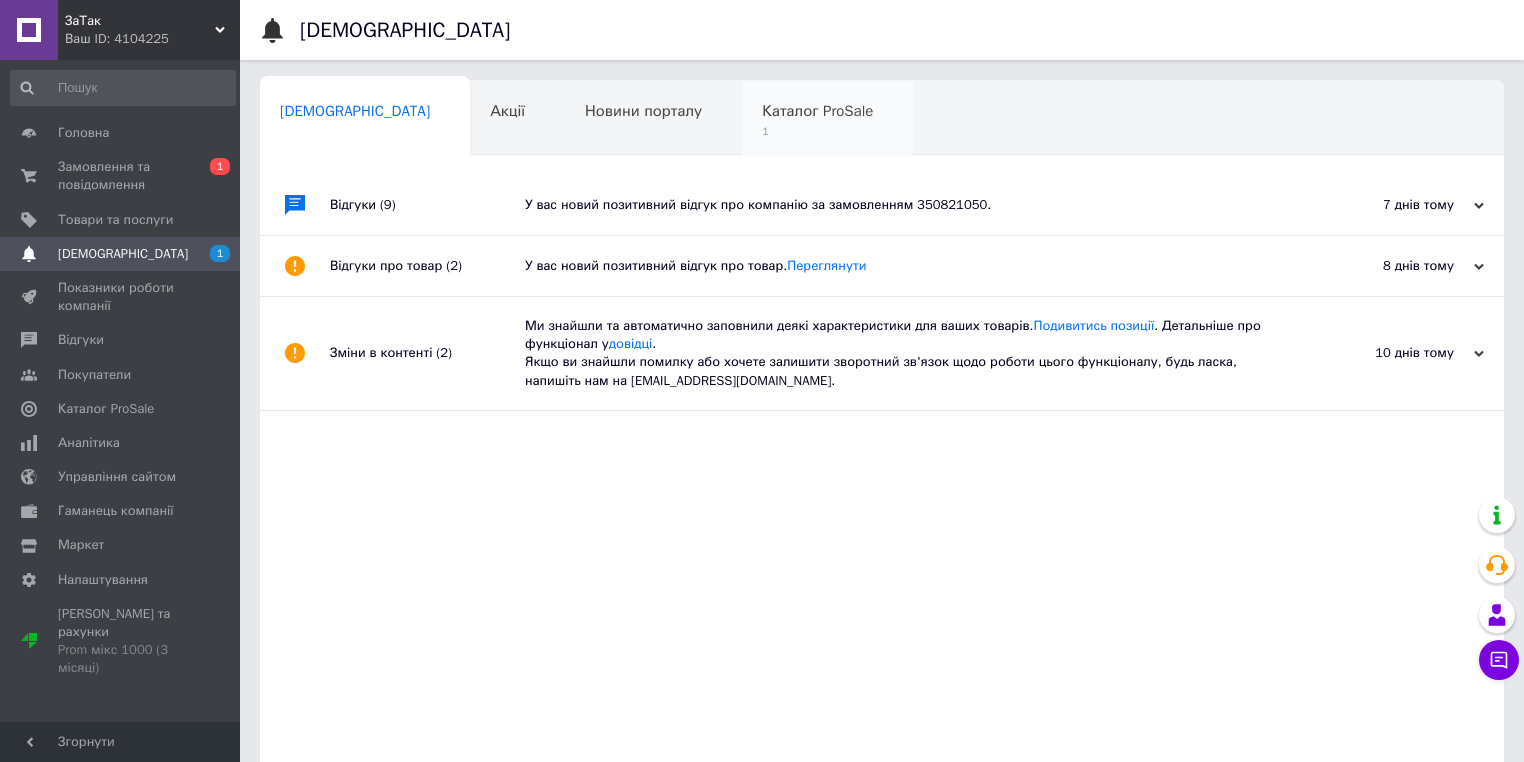 click on "Каталог ProSale 1" at bounding box center [827, 119] 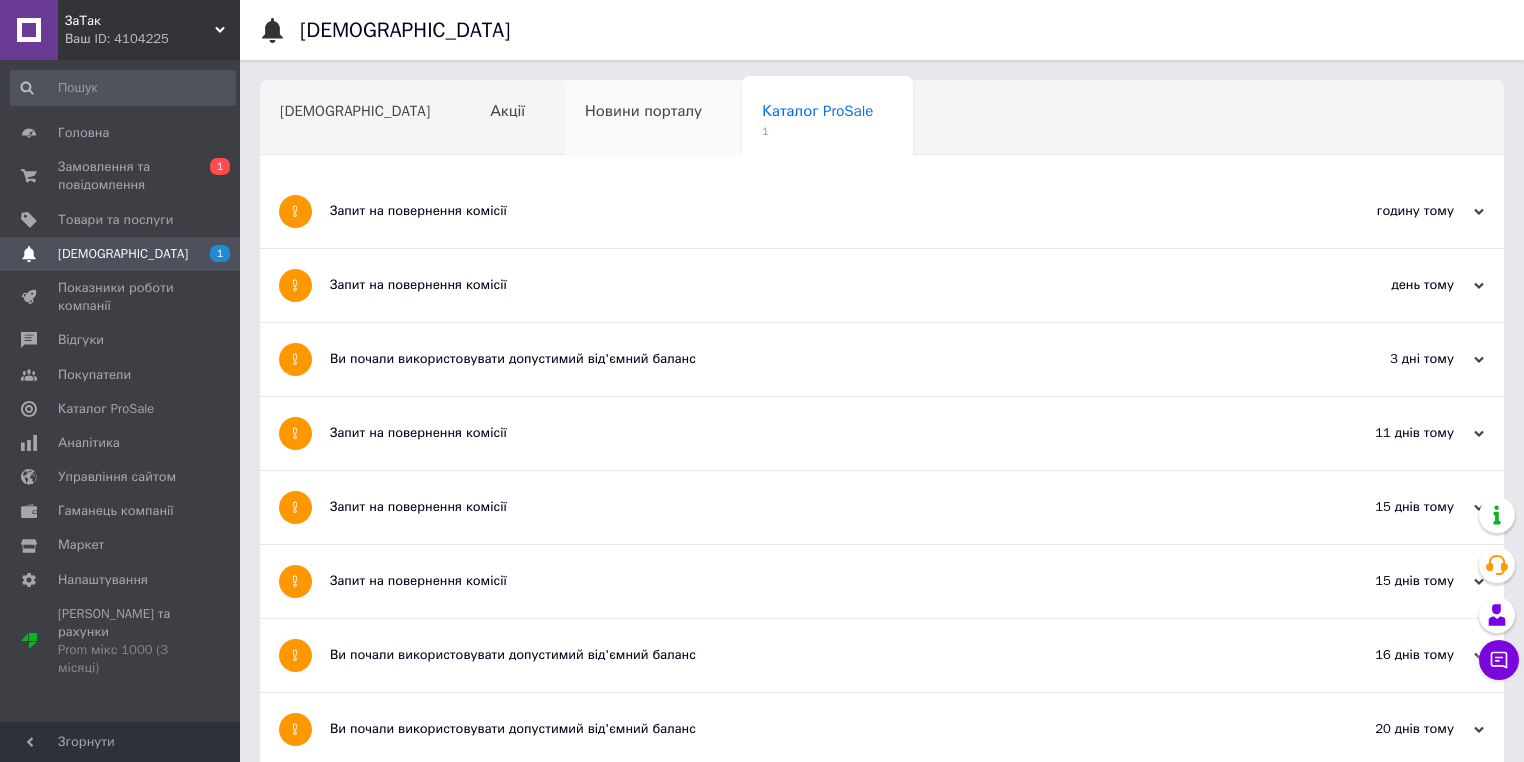 click on "Новини порталу" at bounding box center (653, 119) 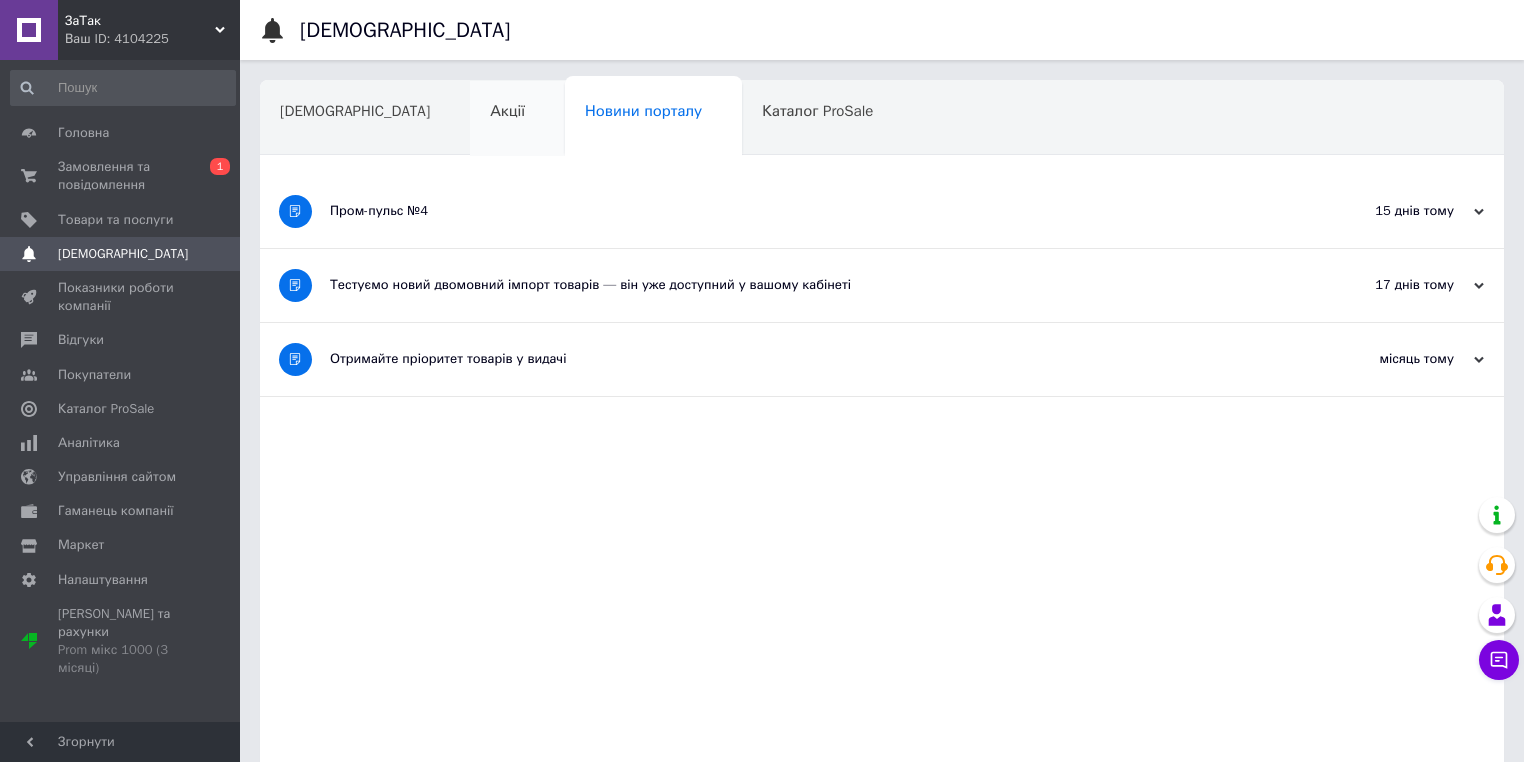 click on "Акції" at bounding box center (517, 119) 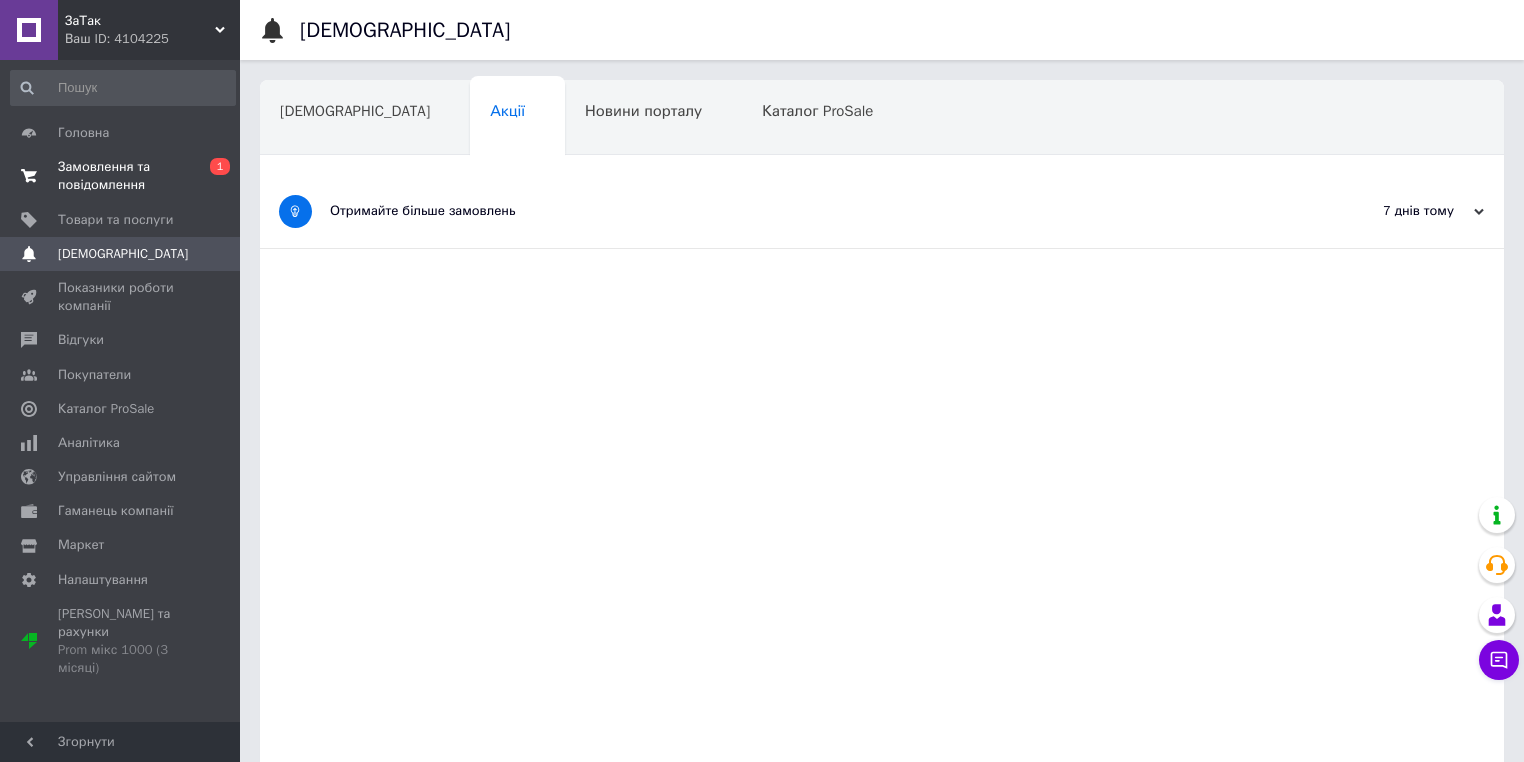drag, startPoint x: 103, startPoint y: 173, endPoint x: 148, endPoint y: 168, distance: 45.276924 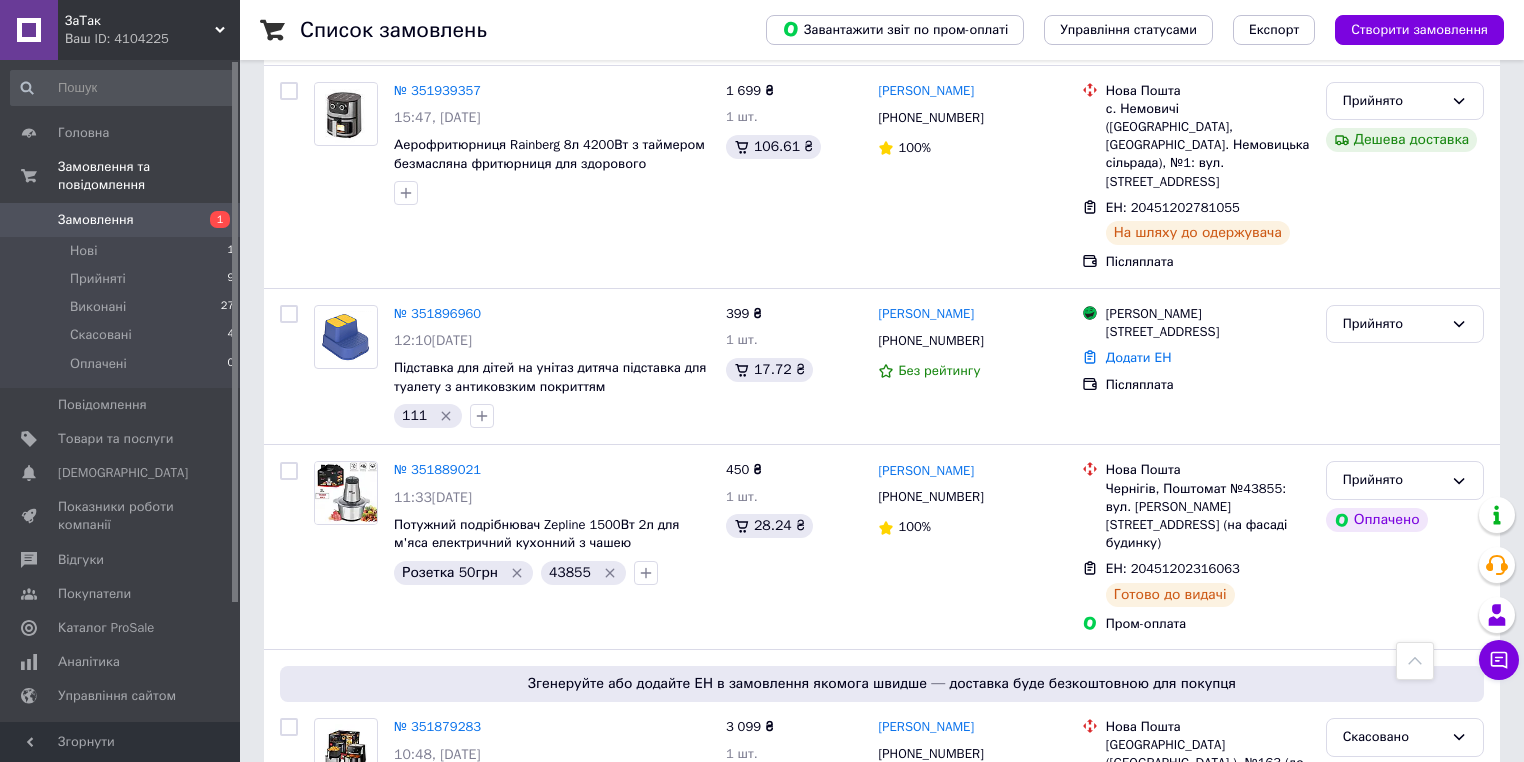 scroll, scrollTop: 960, scrollLeft: 0, axis: vertical 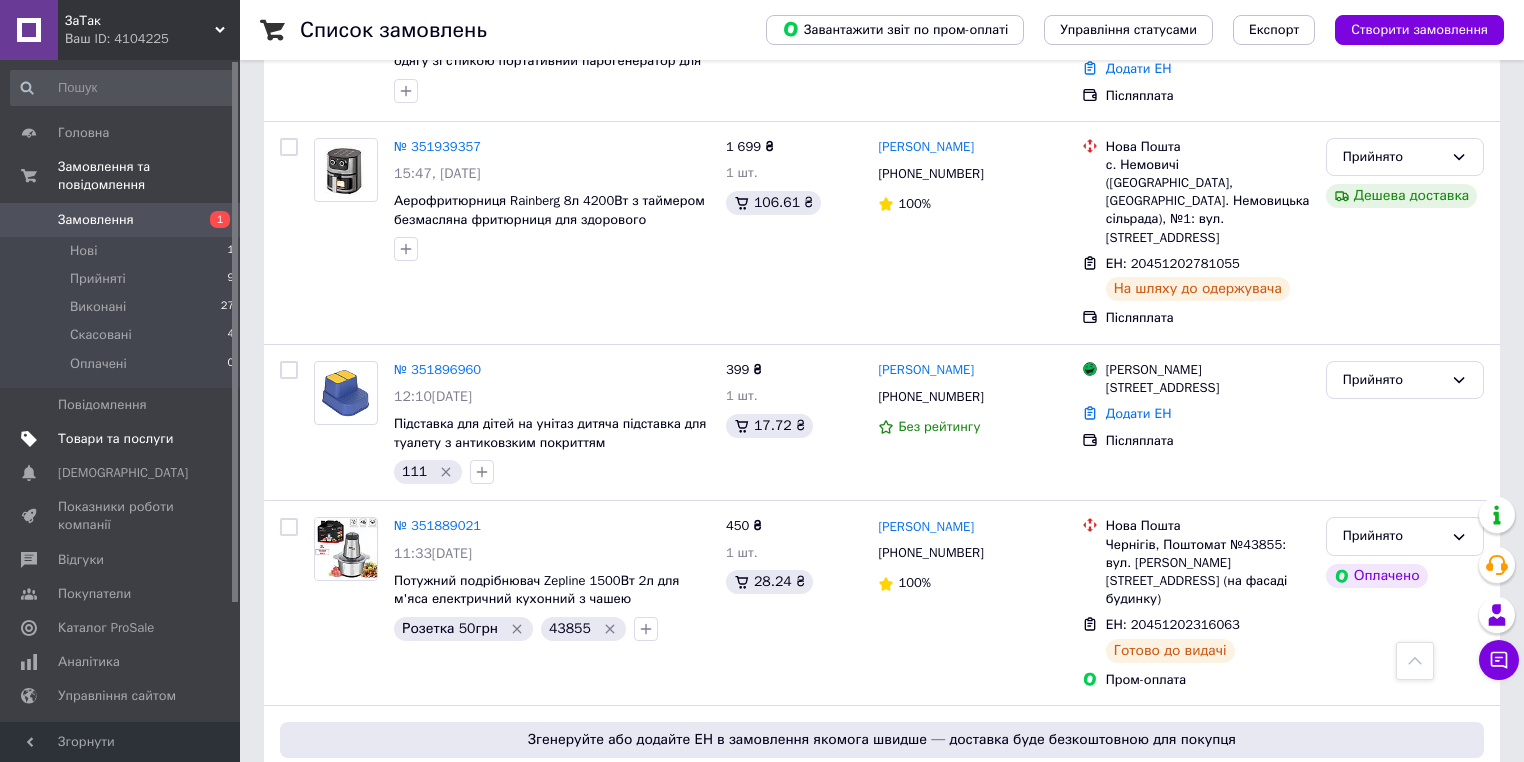 click on "Товари та послуги" at bounding box center [115, 439] 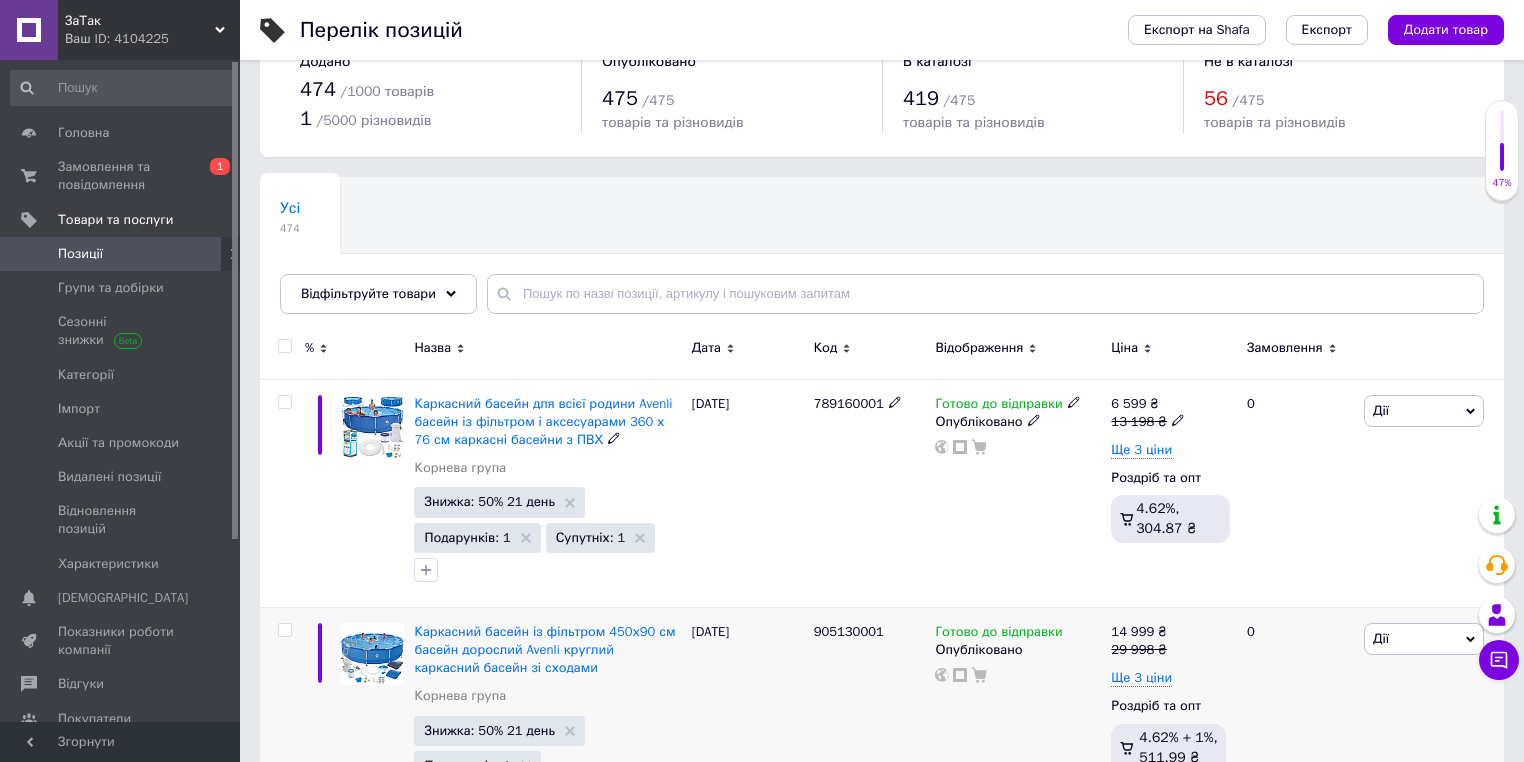 scroll, scrollTop: 80, scrollLeft: 0, axis: vertical 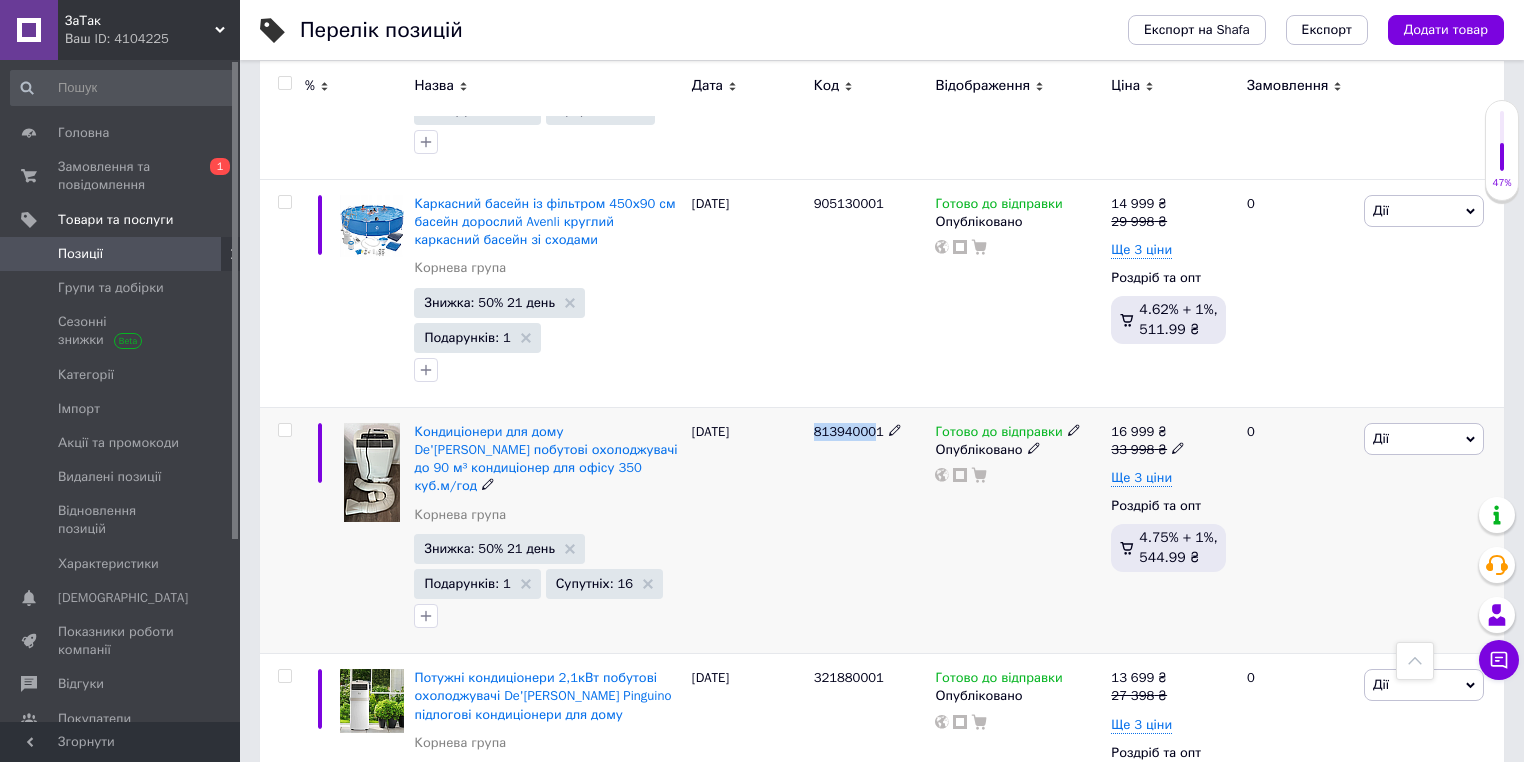 drag, startPoint x: 870, startPoint y: 436, endPoint x: 816, endPoint y: 433, distance: 54.08327 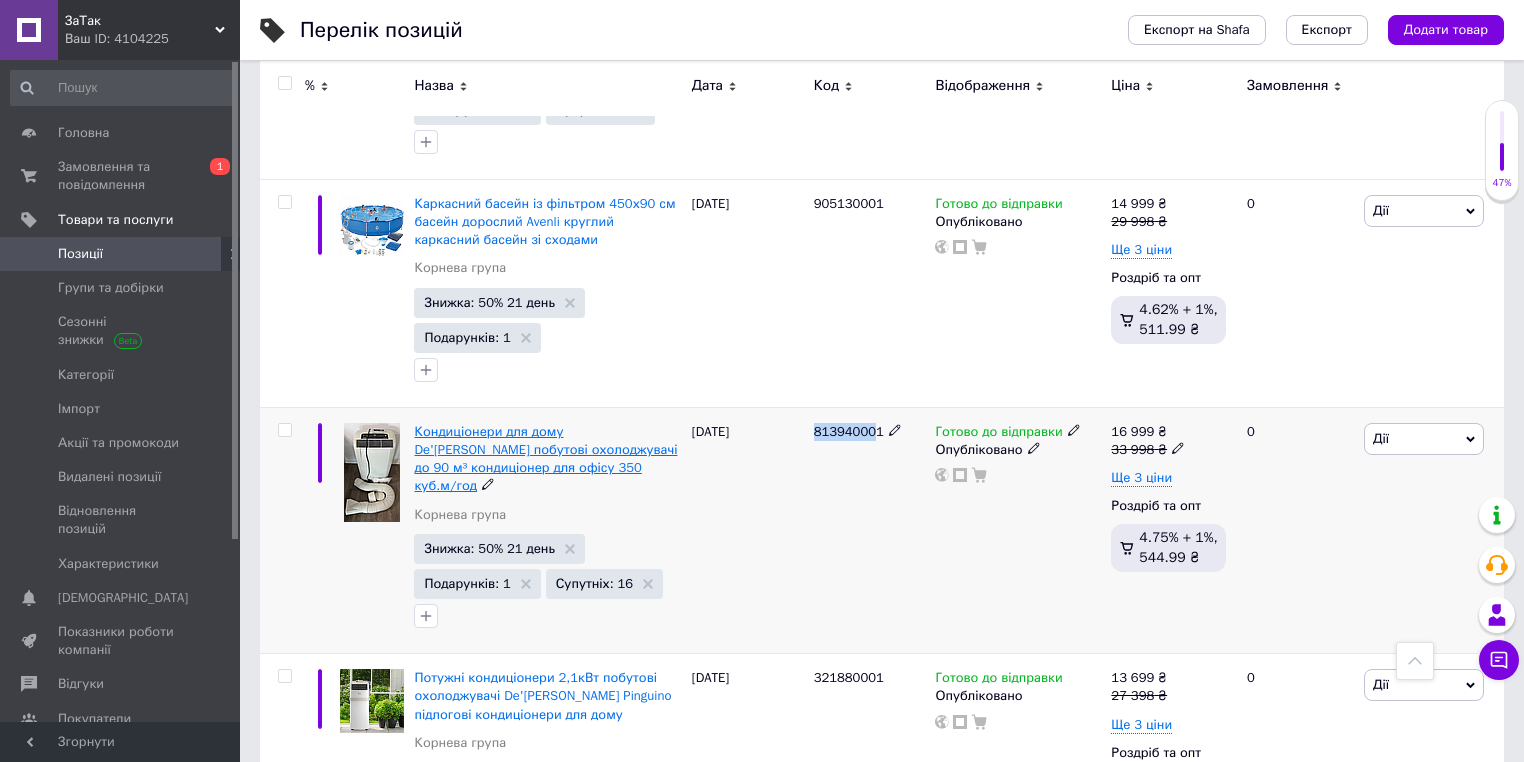 click on "Кондиціонери для дому De'[PERSON_NAME] побутові охолоджувачі до 90 м³ кондиціонер для офісу 350 куб.м/год" at bounding box center (545, 459) 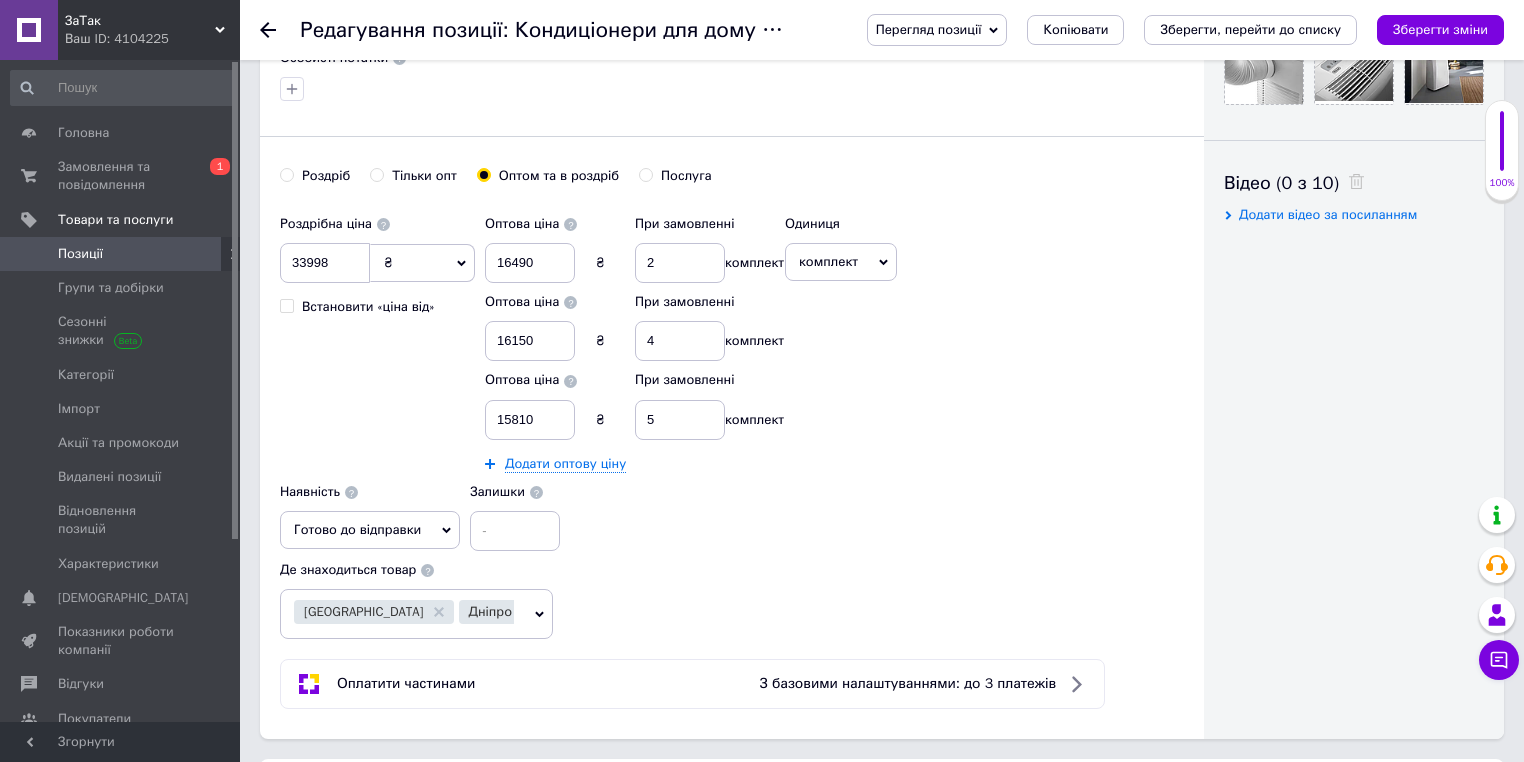 scroll, scrollTop: 880, scrollLeft: 0, axis: vertical 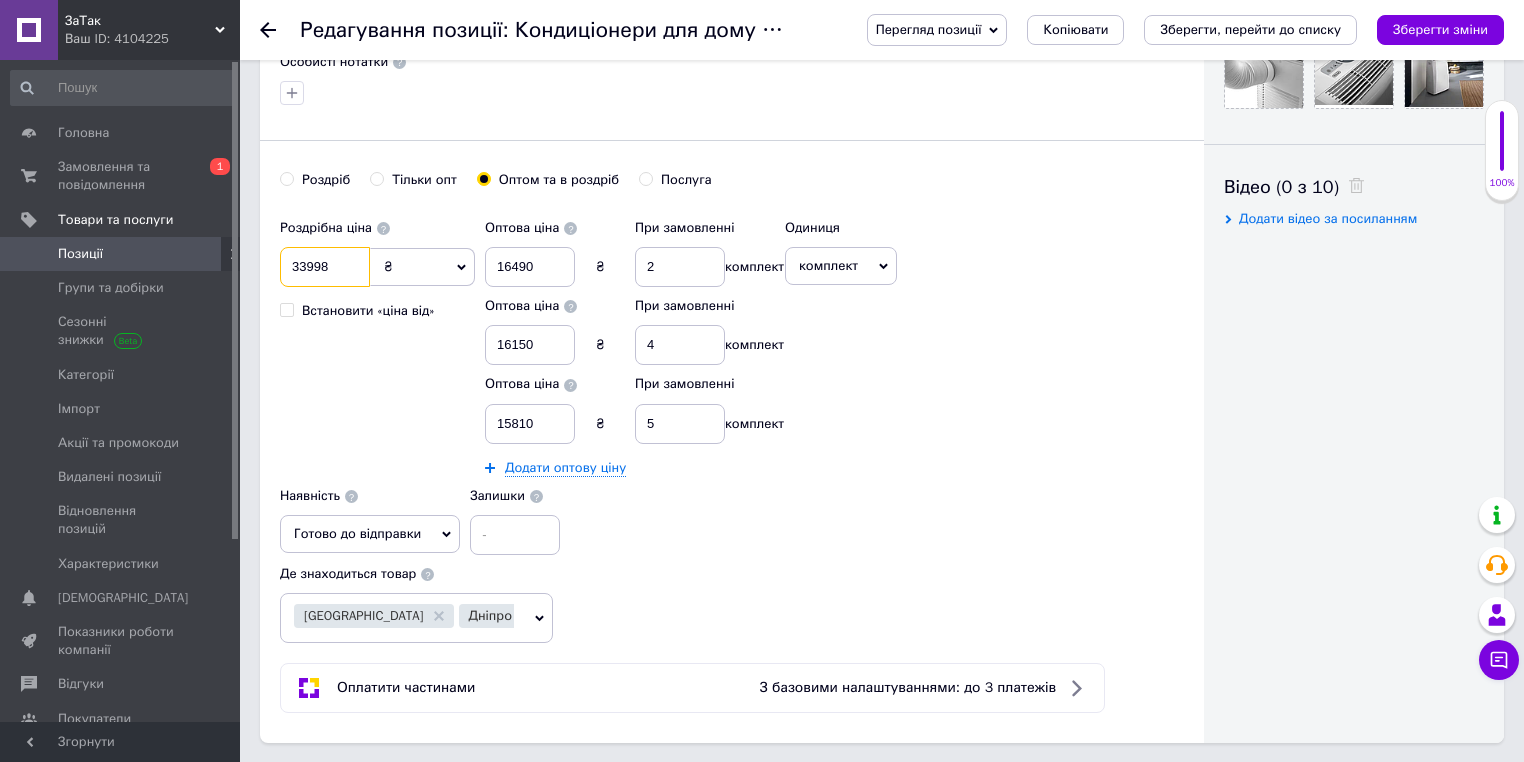 drag, startPoint x: 339, startPoint y: 264, endPoint x: 276, endPoint y: 272, distance: 63.505905 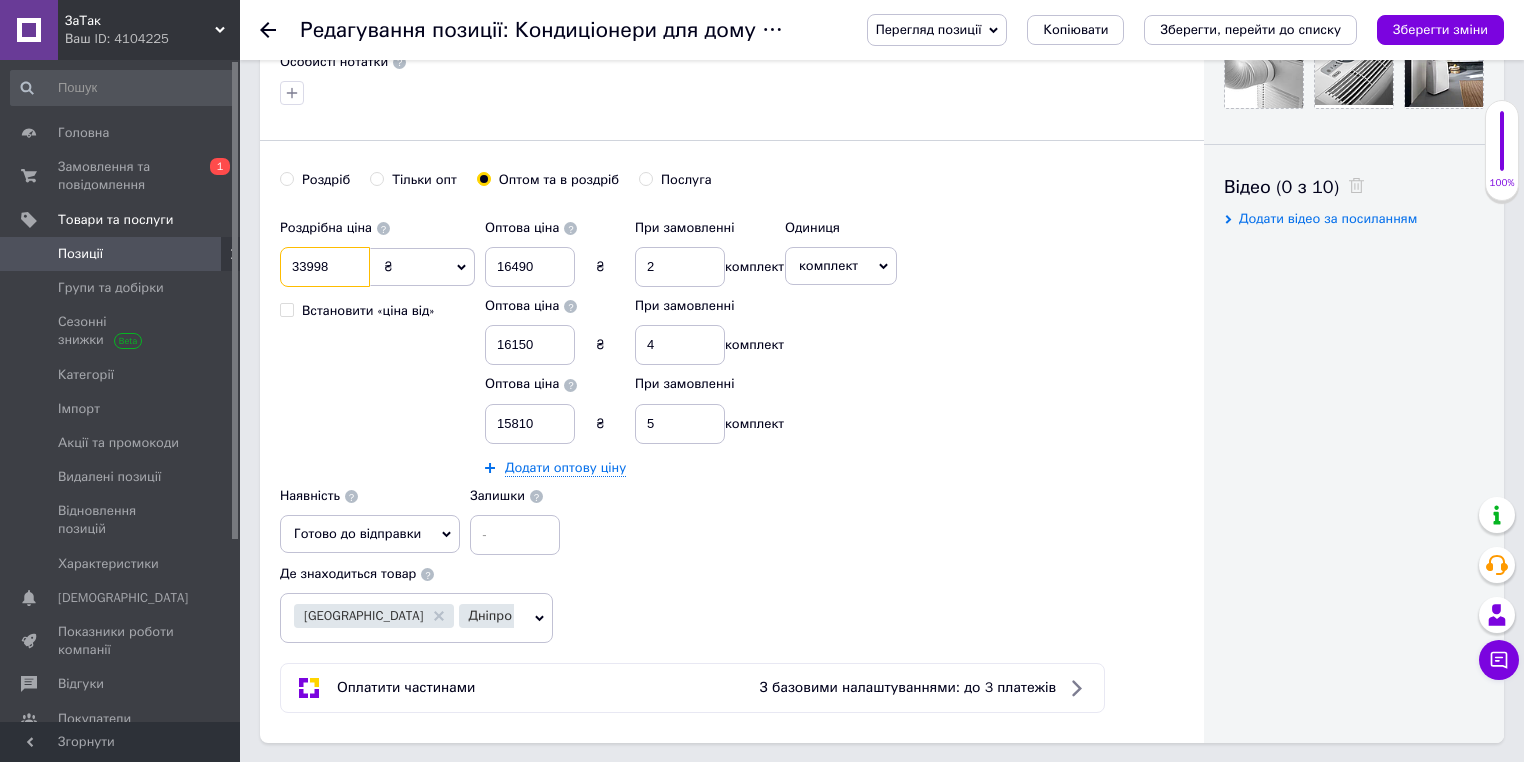 click on "Основна інформація При сохранении товара пустые поля будут переведены автоматически. Щоб вручну відправити поле на переклад, натисніть на посилання під ним.  Детальніше Назва позиції (Українська) New Кондиціонери для дому De'[PERSON_NAME] побутові охолоджувачі до 90 м³ кондиціонер для офісу 350 куб.м/год Перекласти російською Код/Артикул 813940001 Назва позиції (Російська) New Кондиционеры для дома De'[PERSON_NAME] бытовые охладители до 90 м³ кондиционер для офиса 350 куб.м/час Перекласти українською Опис позиції (Українська) New
Характеристики:
Тип пристрою:
9800 BTU / 2,5 кВт" at bounding box center [732, -29] 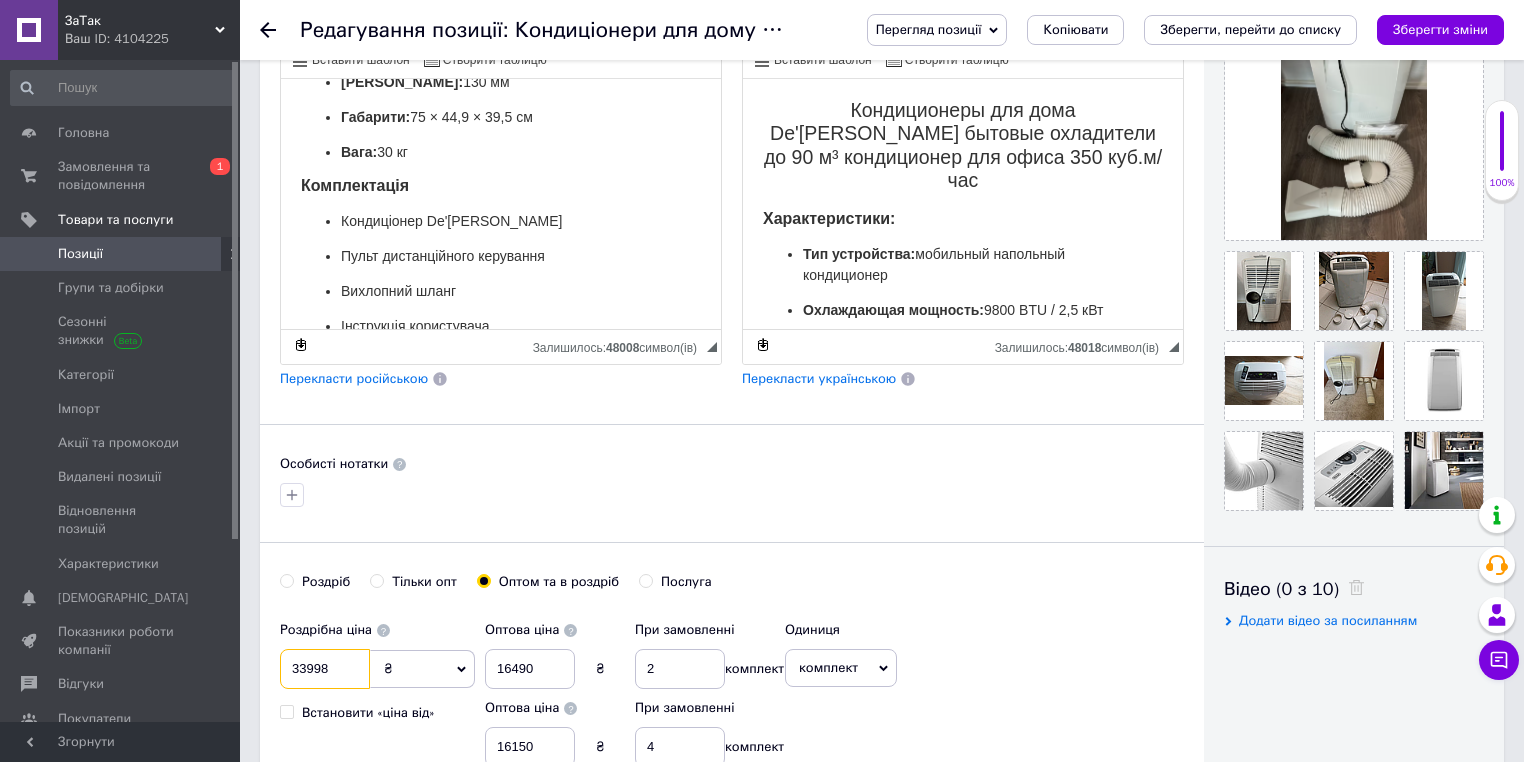 scroll, scrollTop: 800, scrollLeft: 0, axis: vertical 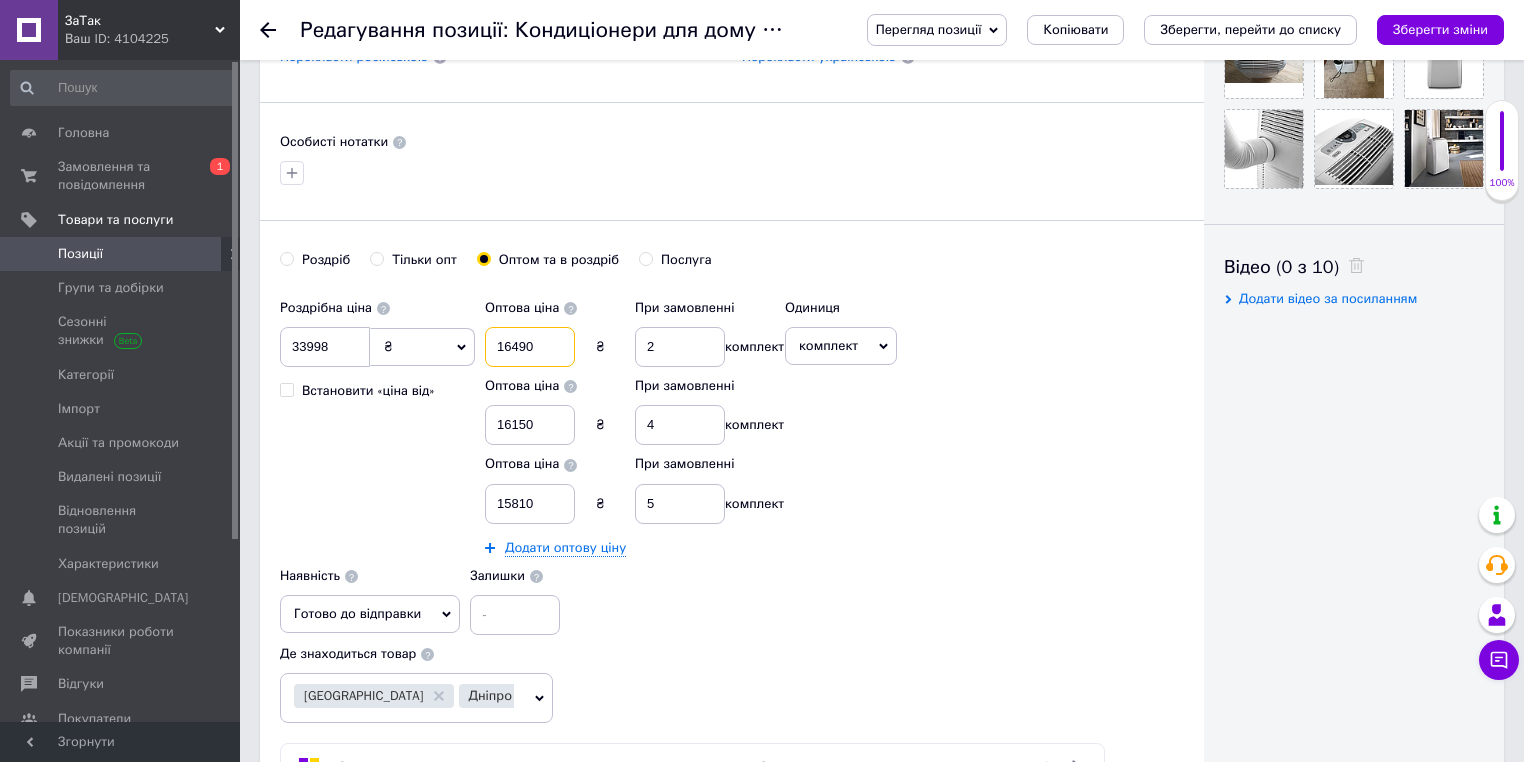 drag, startPoint x: 524, startPoint y: 344, endPoint x: 496, endPoint y: 346, distance: 28.071337 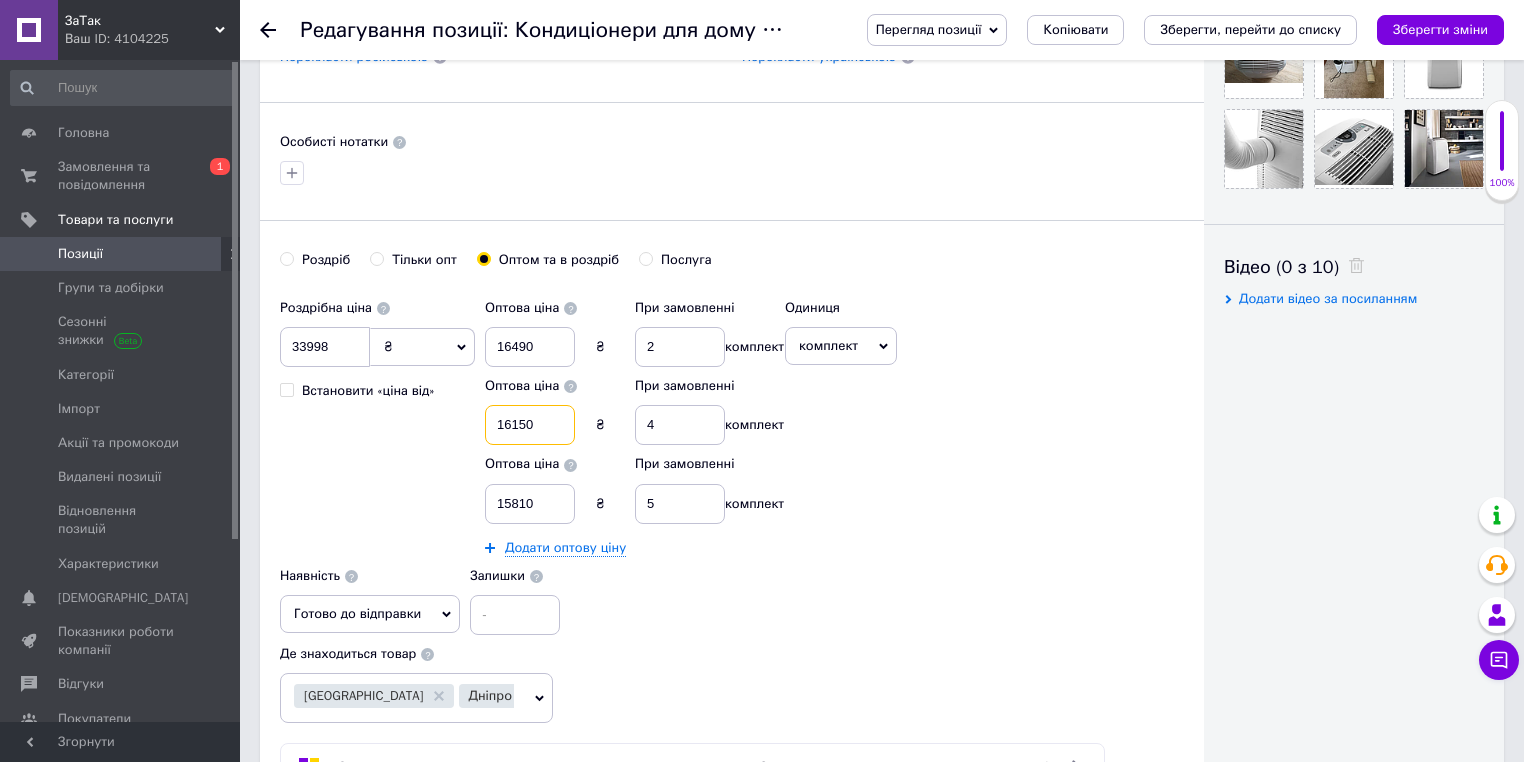 drag, startPoint x: 520, startPoint y: 417, endPoint x: 497, endPoint y: 418, distance: 23.021729 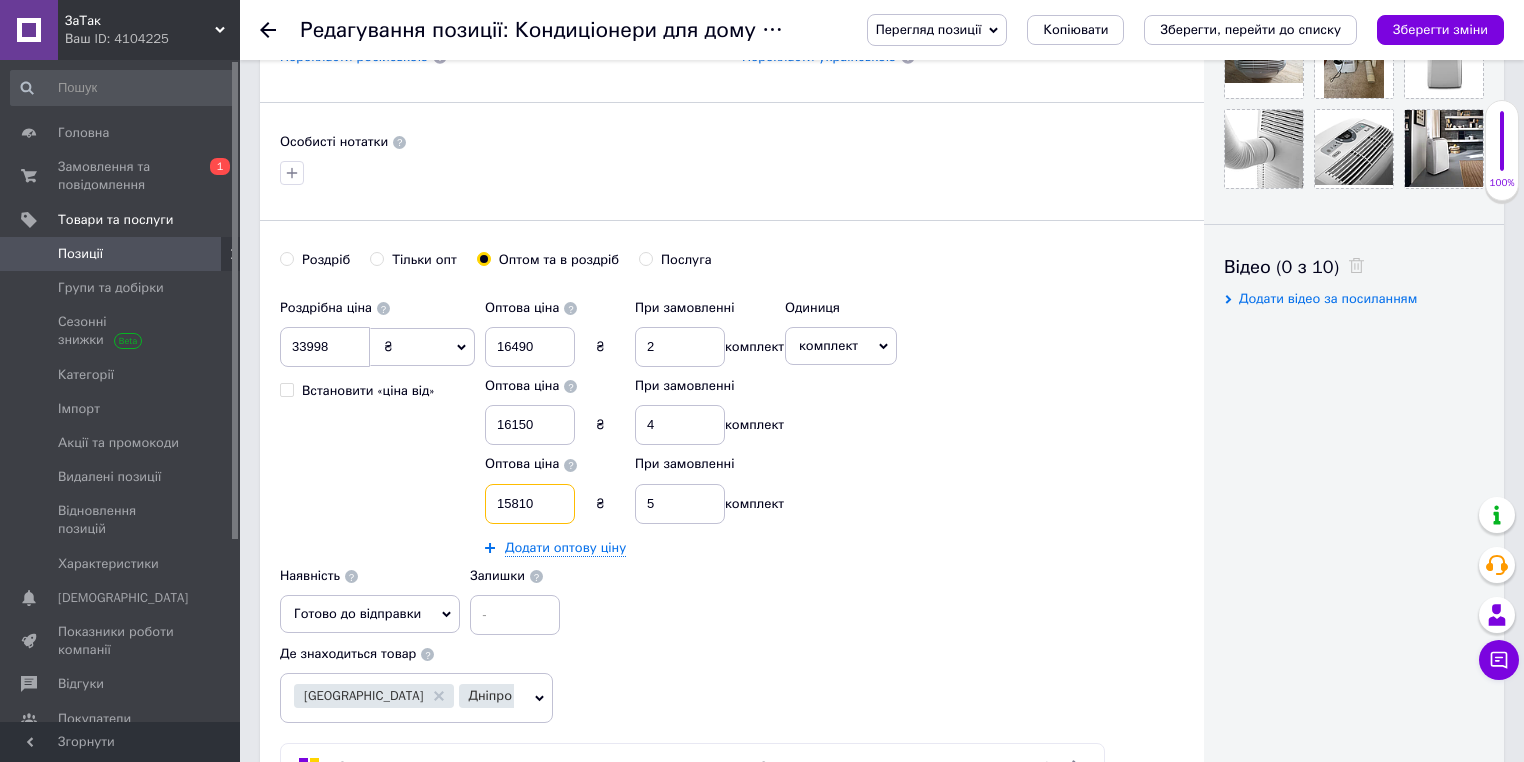 drag, startPoint x: 526, startPoint y: 507, endPoint x: 500, endPoint y: 508, distance: 26.019224 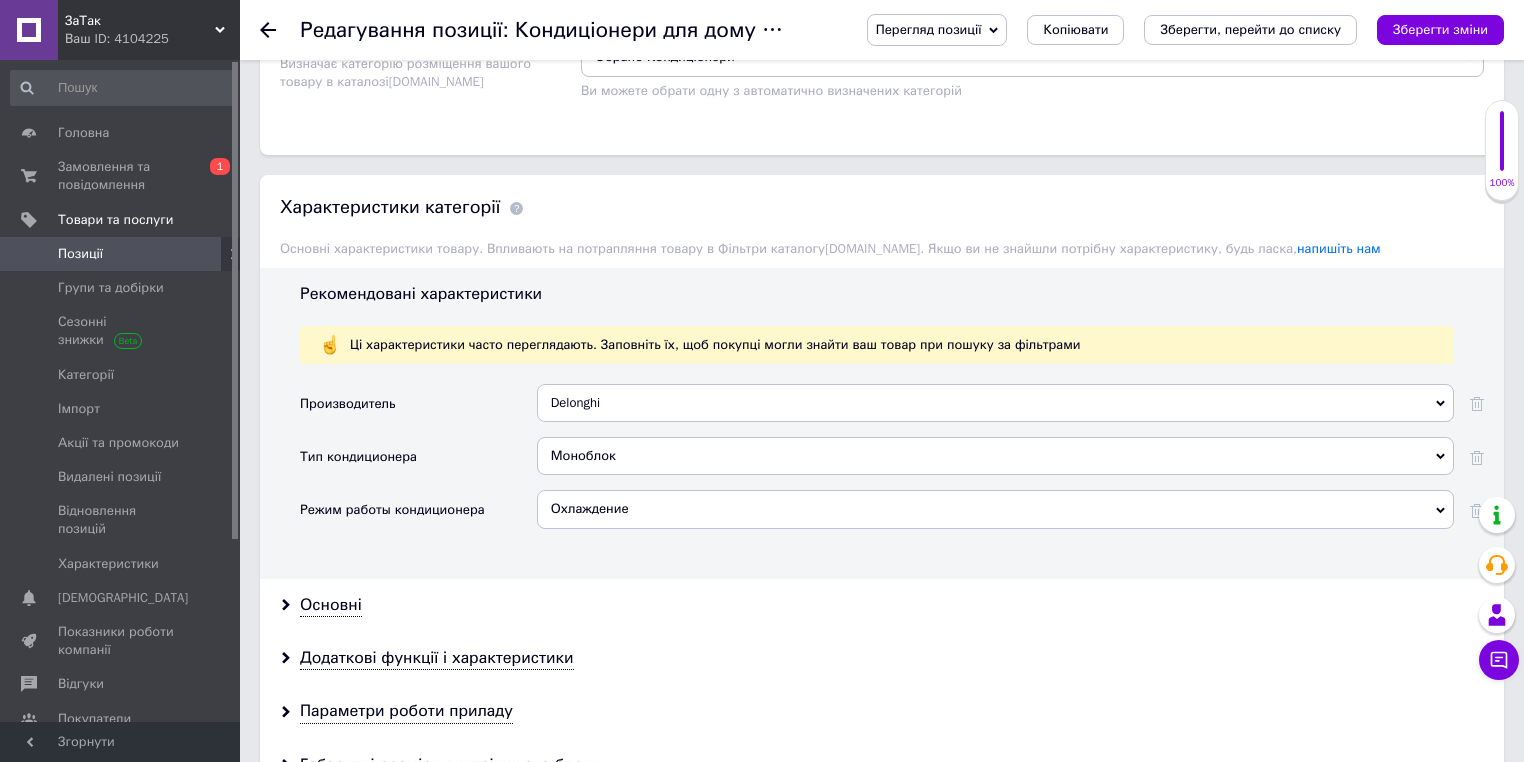 scroll, scrollTop: 2320, scrollLeft: 0, axis: vertical 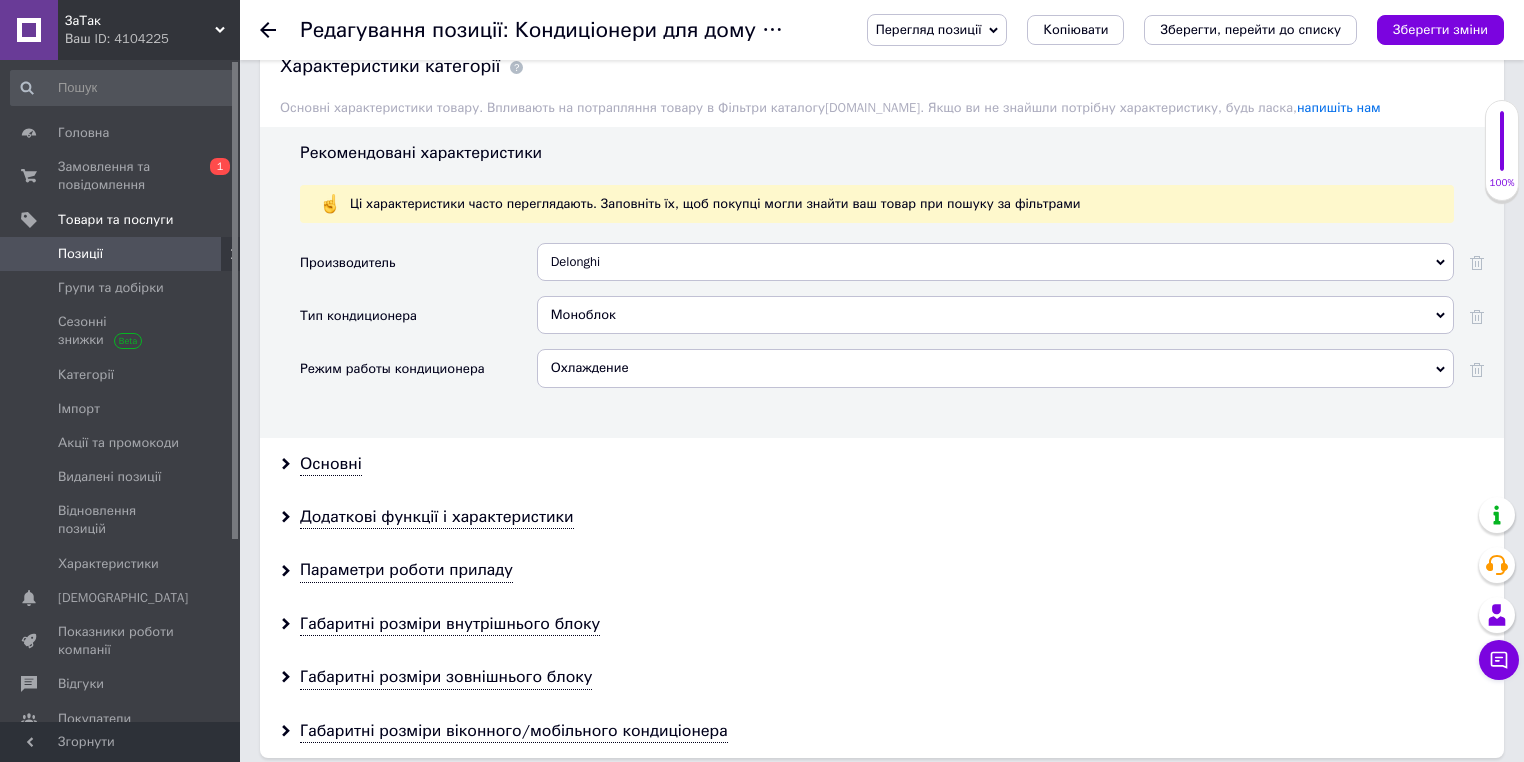 click on "Додаткові функції і характеристики" at bounding box center (882, 517) 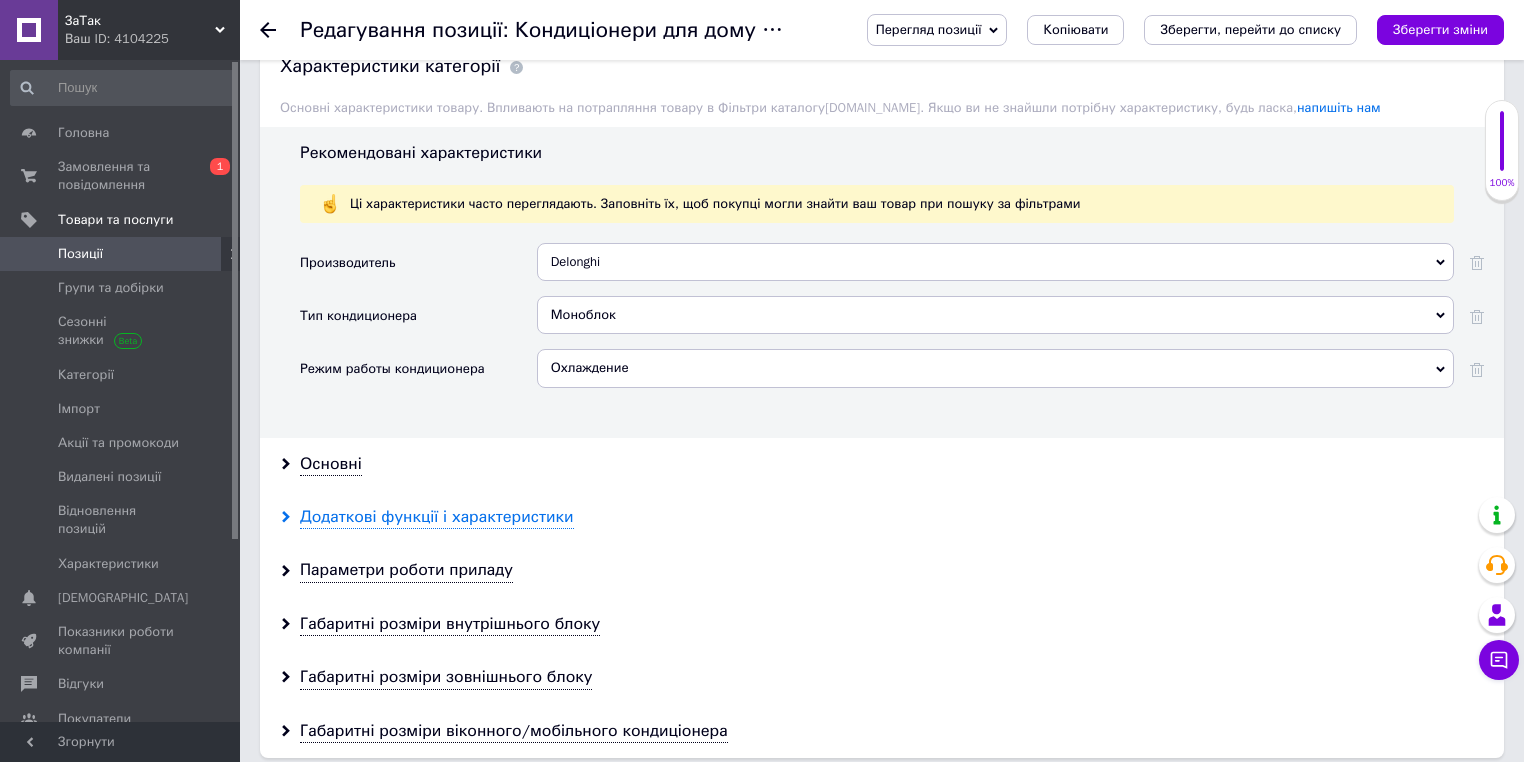 click on "Додаткові функції і характеристики" at bounding box center (437, 517) 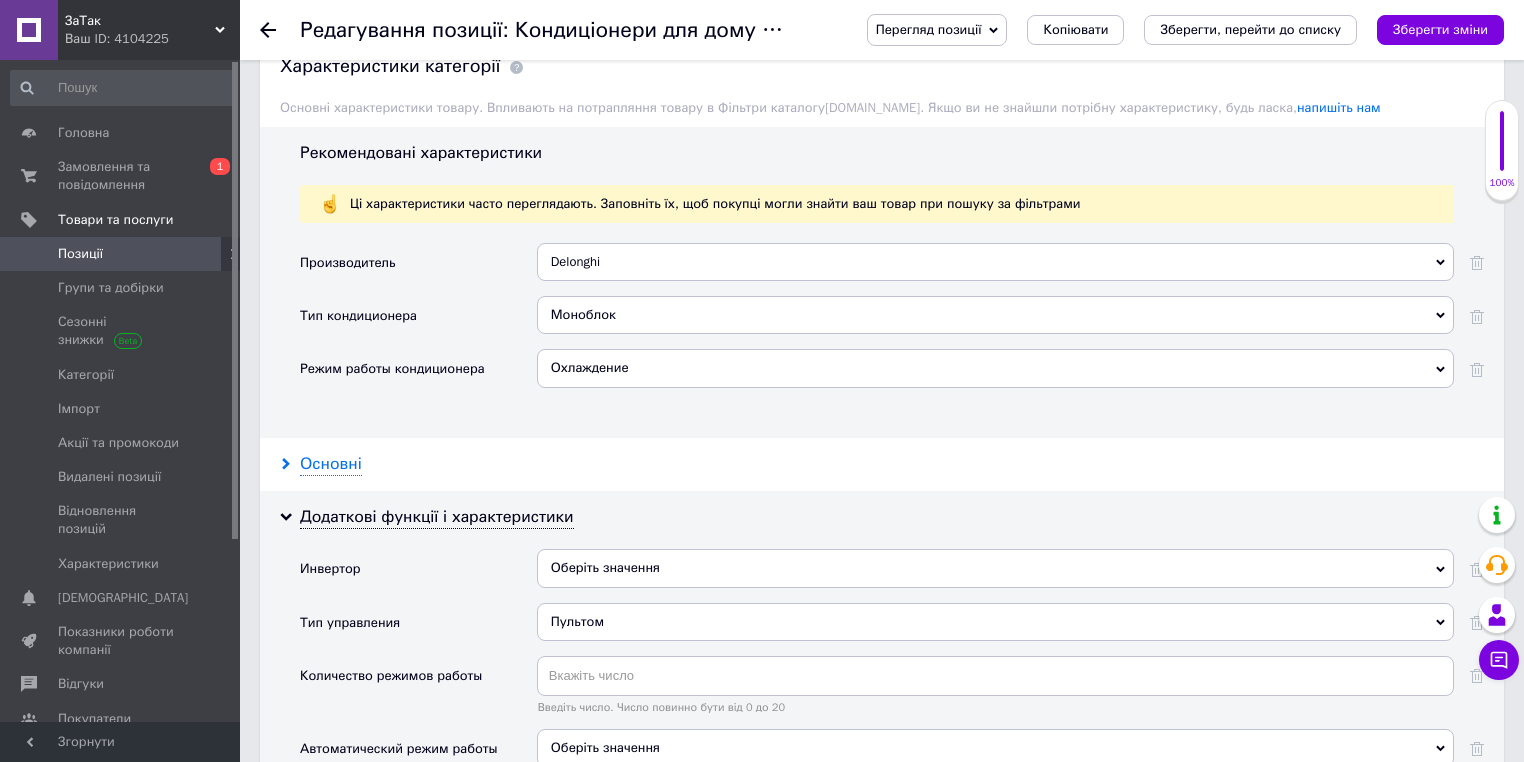 click on "Основні" at bounding box center (331, 464) 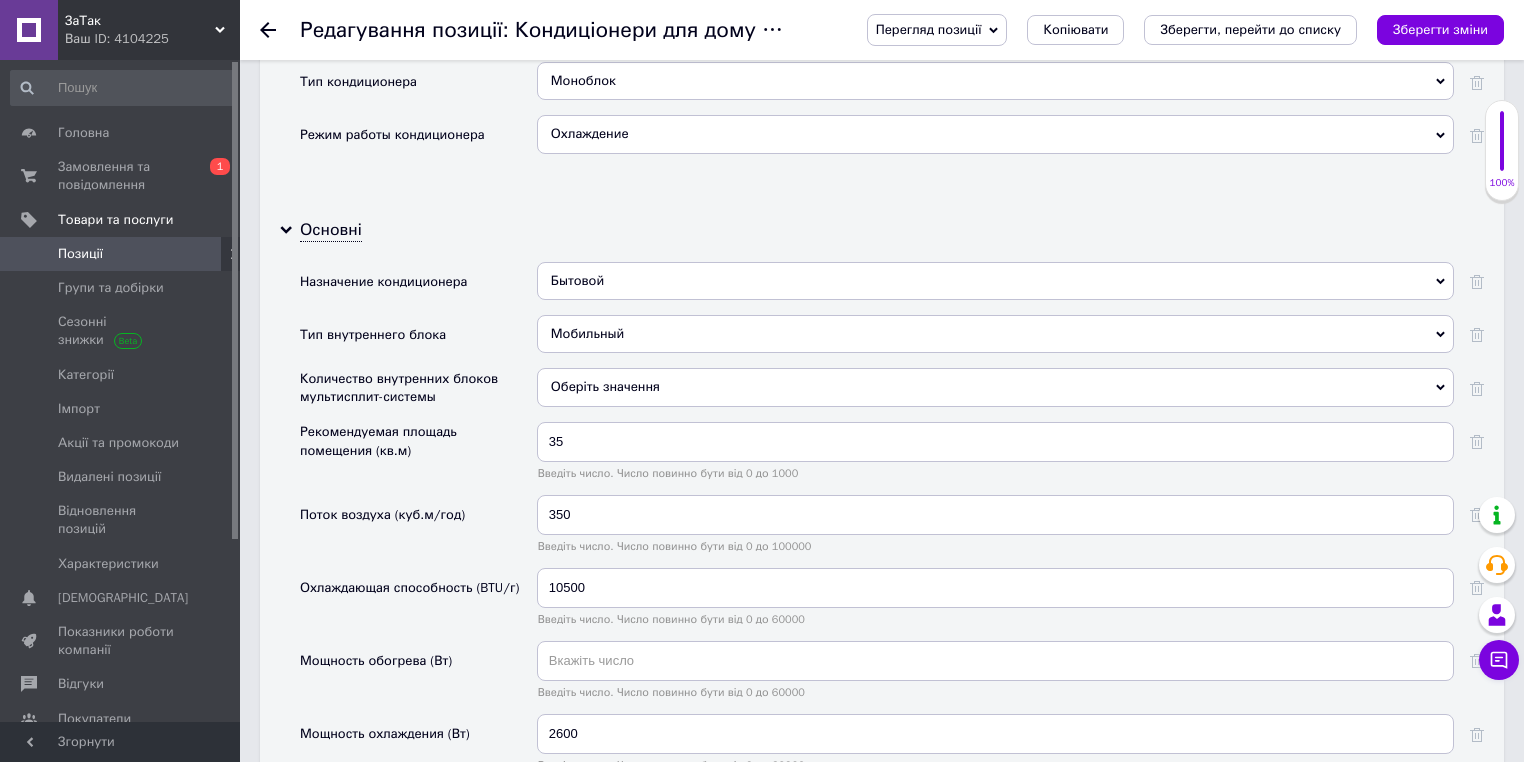 scroll, scrollTop: 2560, scrollLeft: 0, axis: vertical 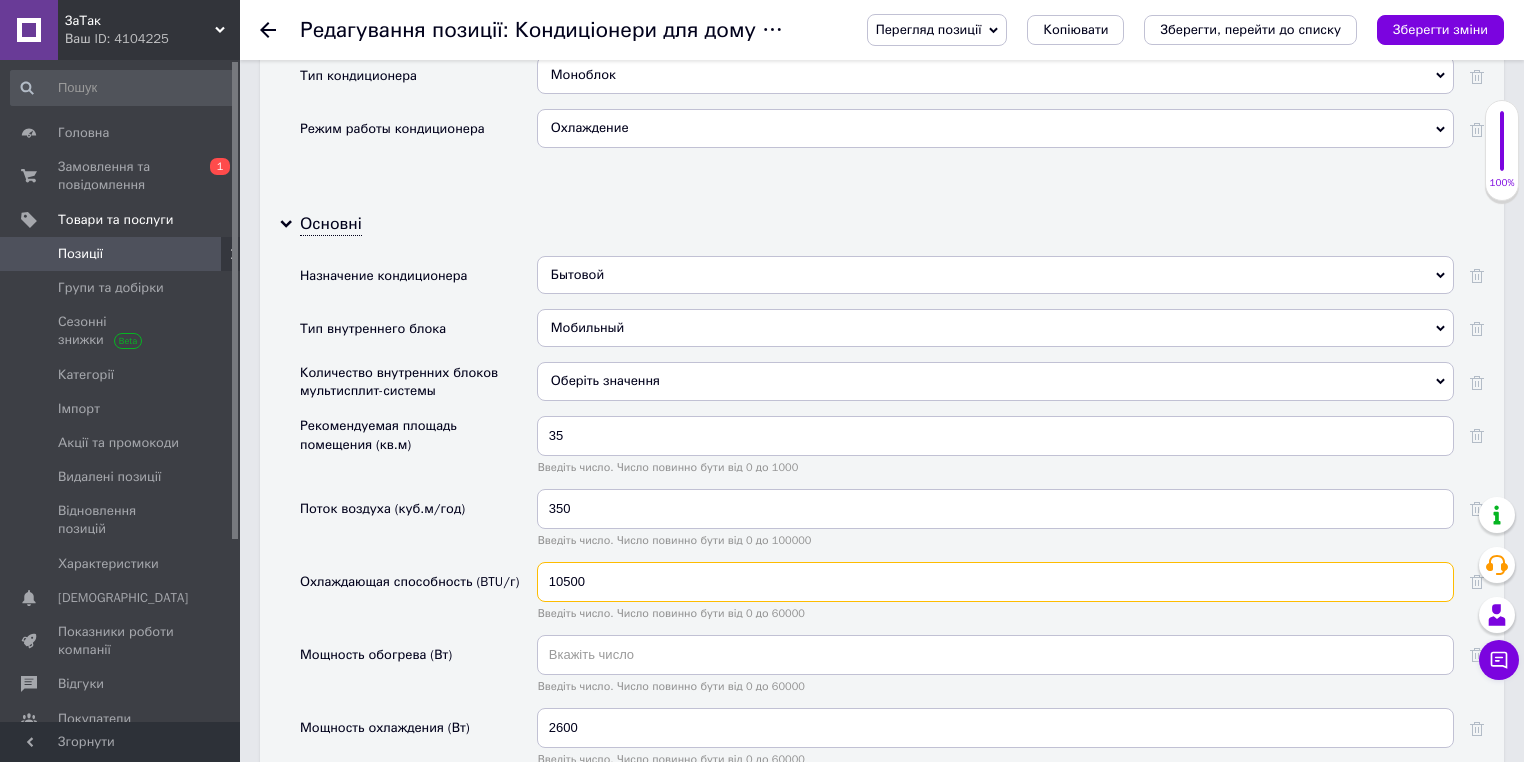 drag, startPoint x: 583, startPoint y: 563, endPoint x: 556, endPoint y: 571, distance: 28.160255 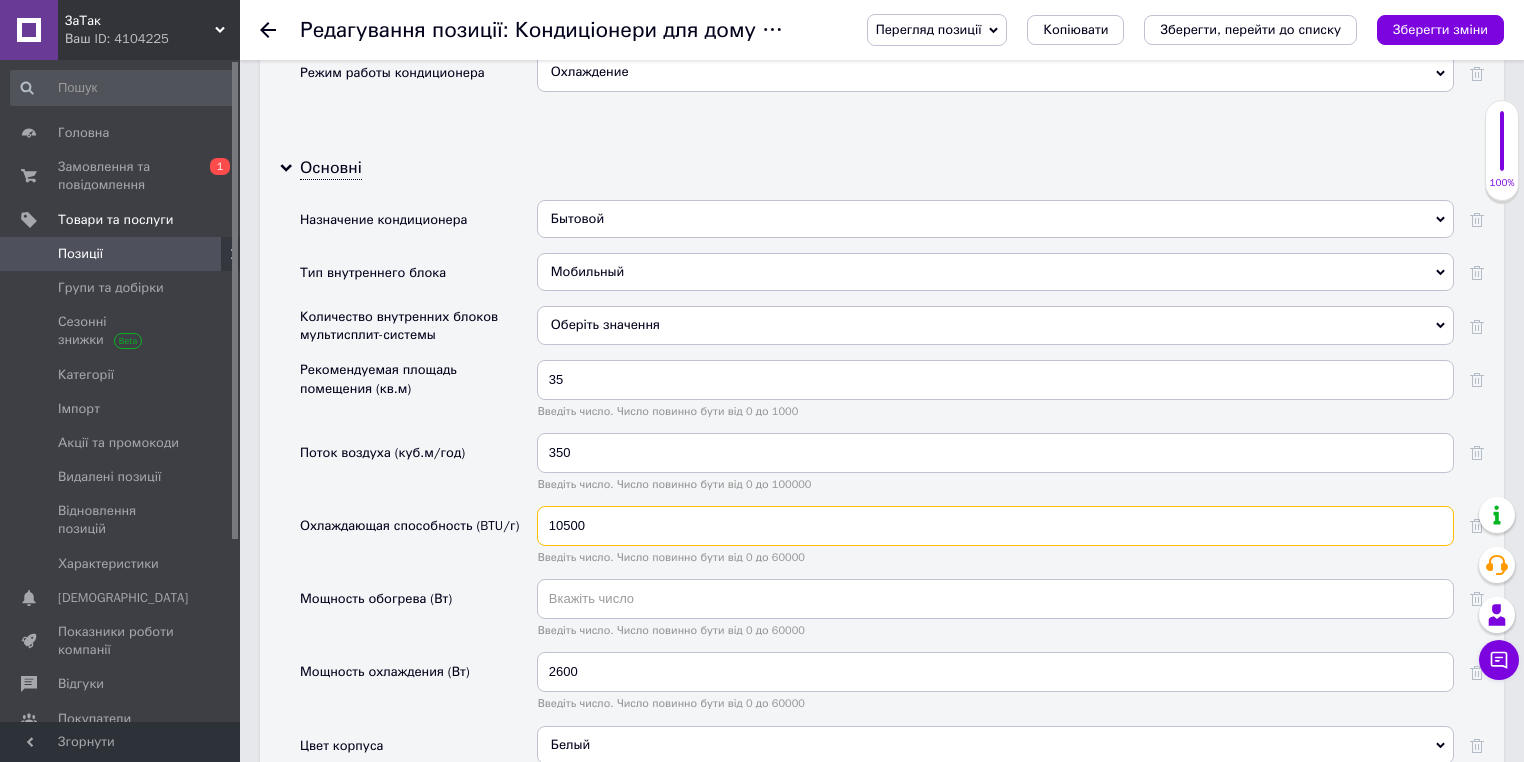 scroll, scrollTop: 2640, scrollLeft: 0, axis: vertical 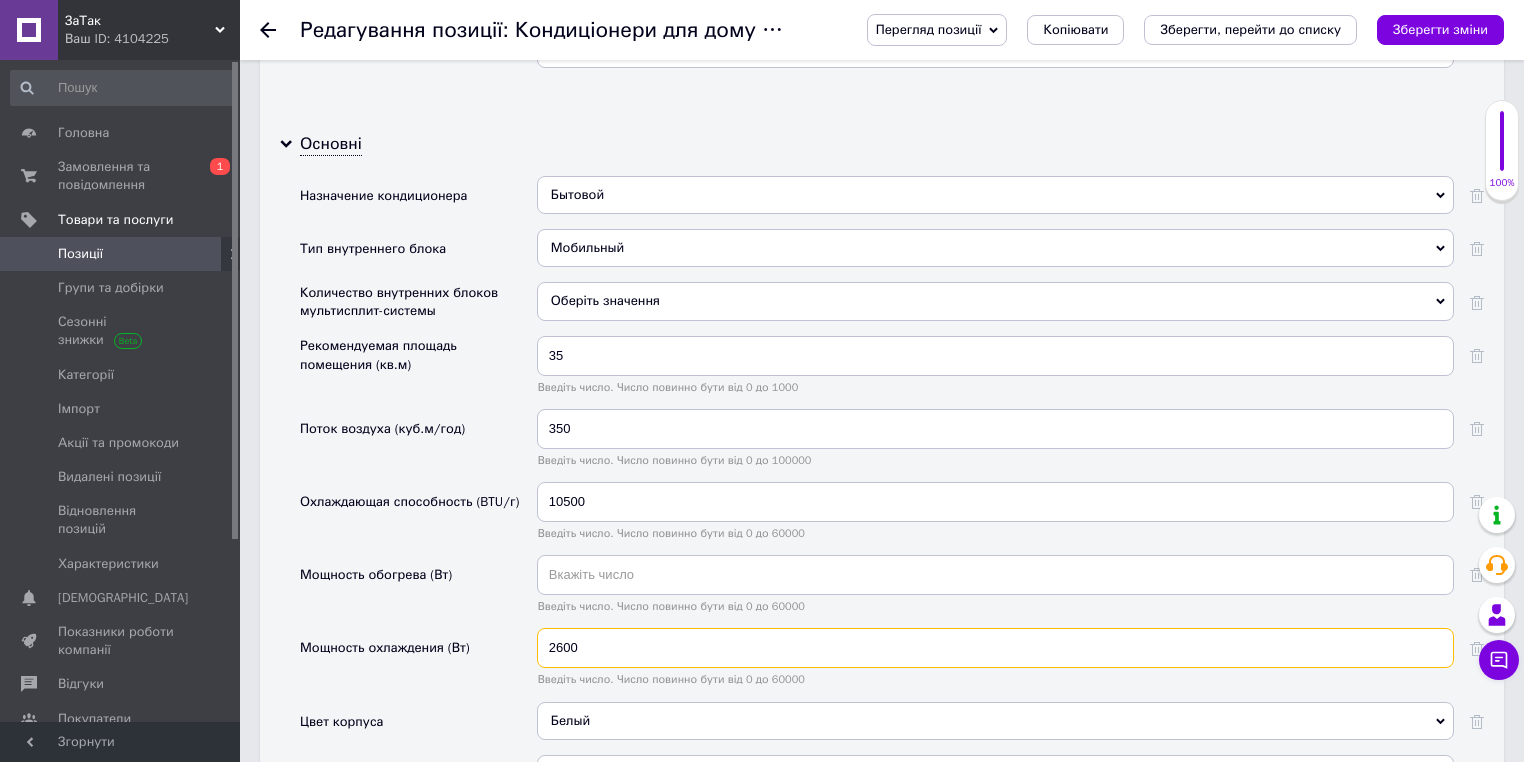 click on "2600" at bounding box center [995, 648] 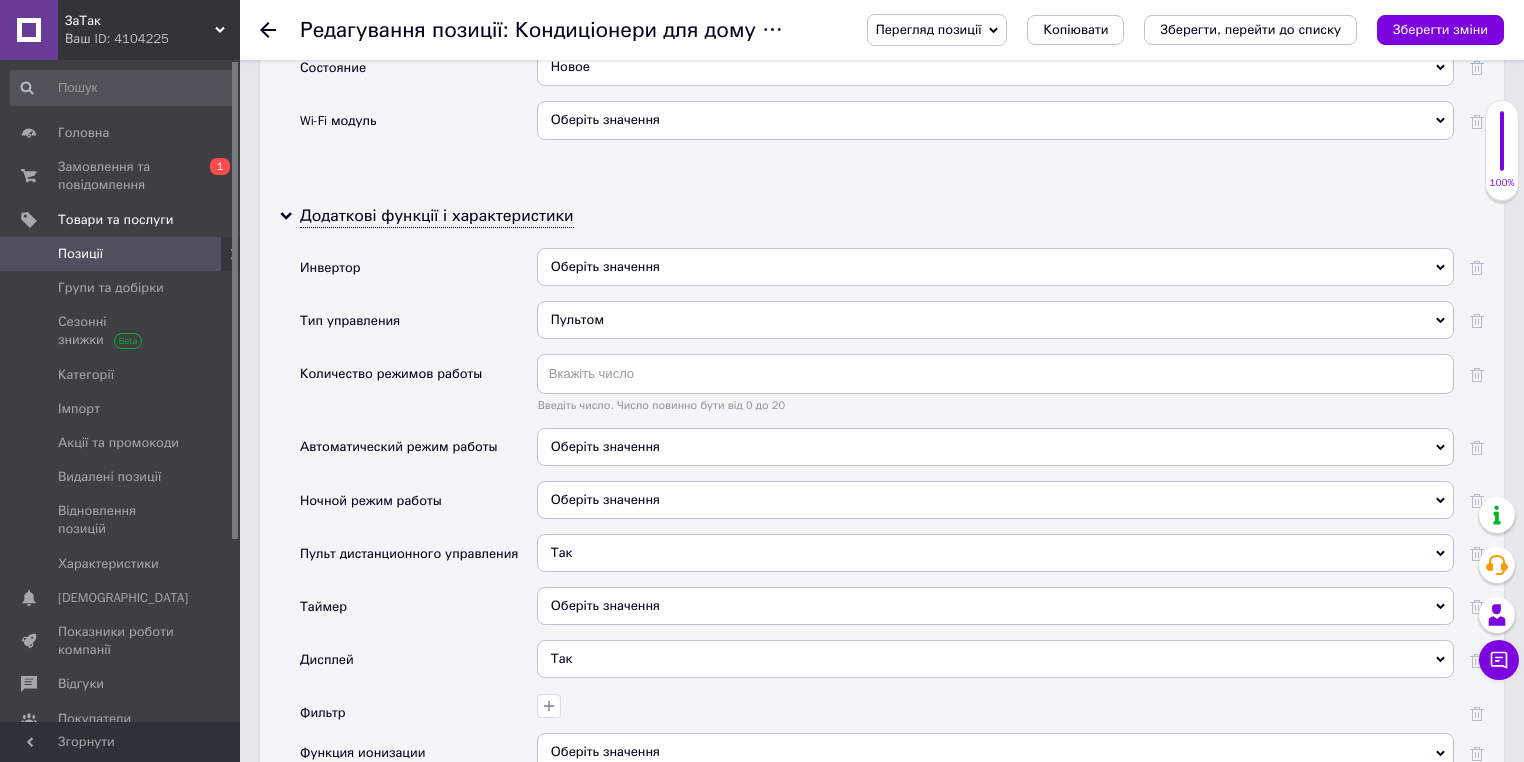 scroll, scrollTop: 3520, scrollLeft: 0, axis: vertical 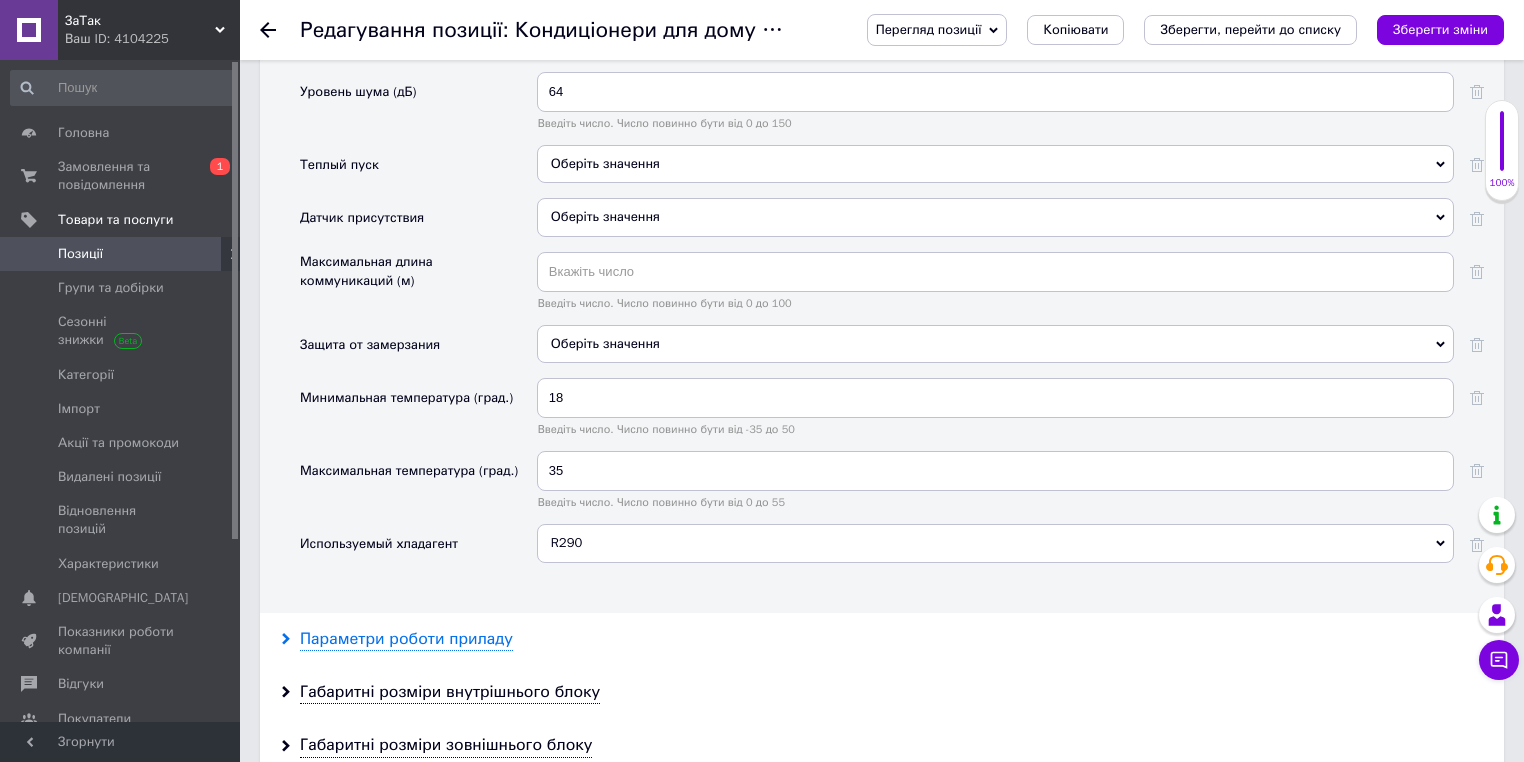 click on "Параметри роботи приладу" at bounding box center (406, 639) 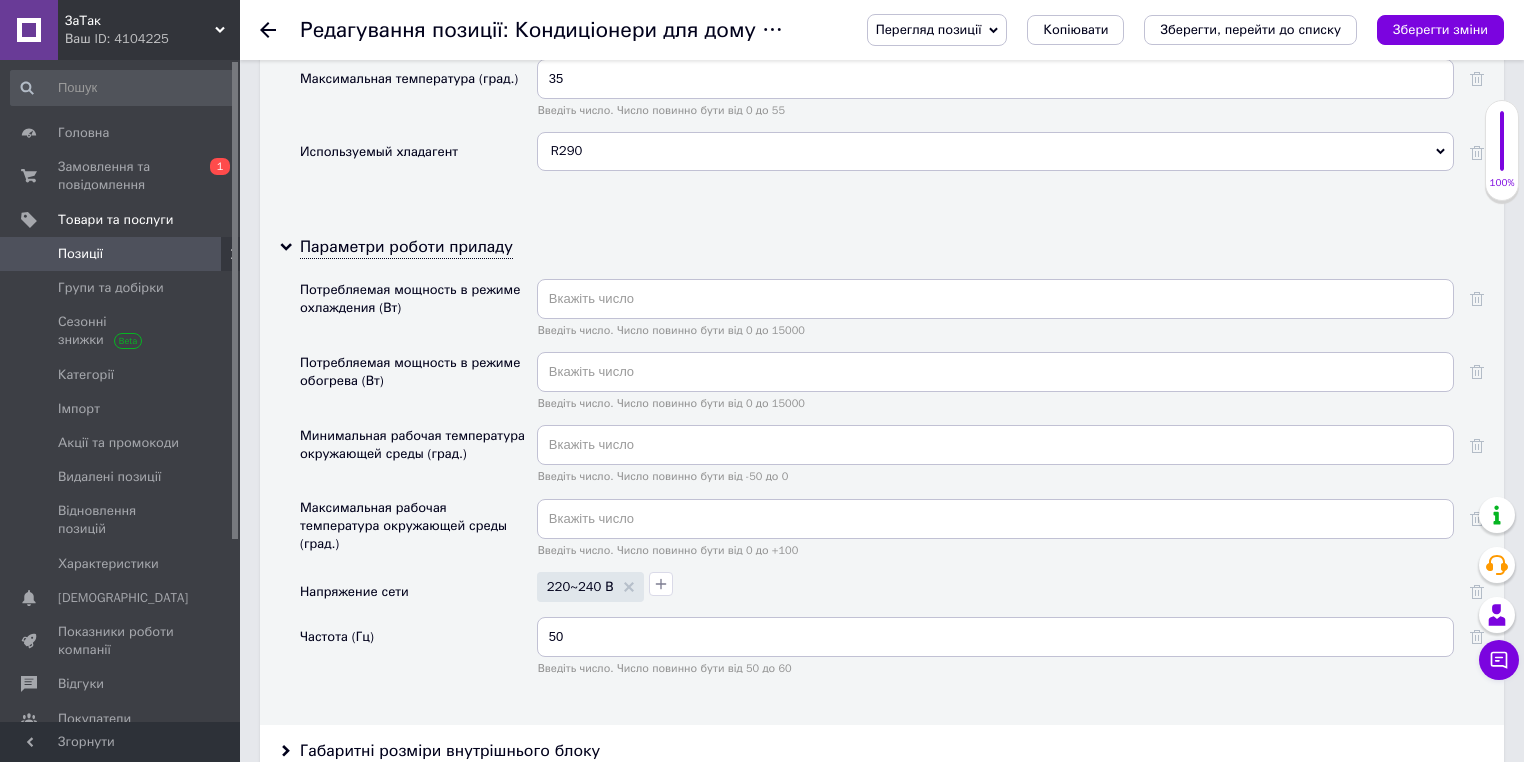 scroll, scrollTop: 5040, scrollLeft: 0, axis: vertical 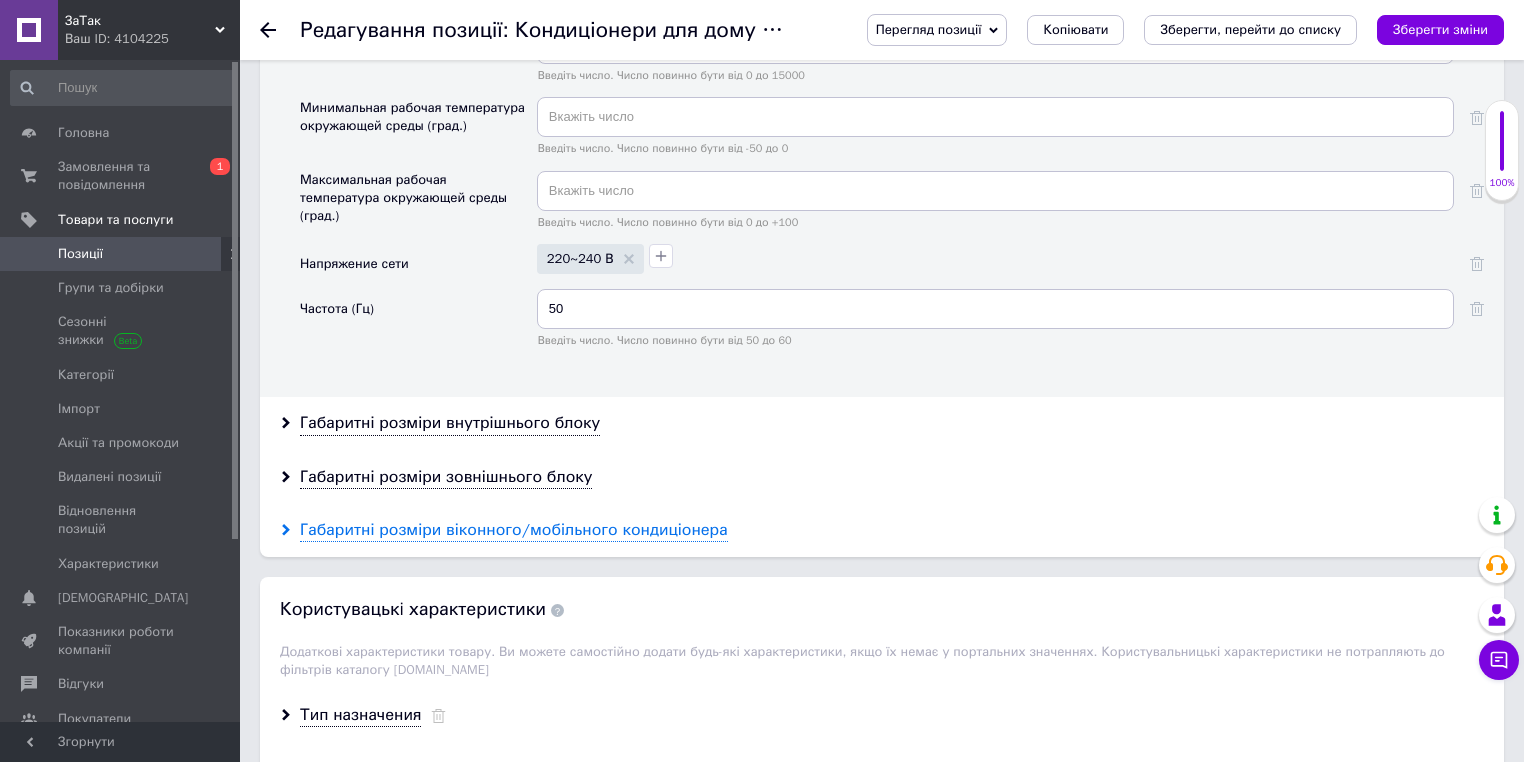 click on "Габаритні розміри віконного/мобільного кондиціонера" at bounding box center (514, 530) 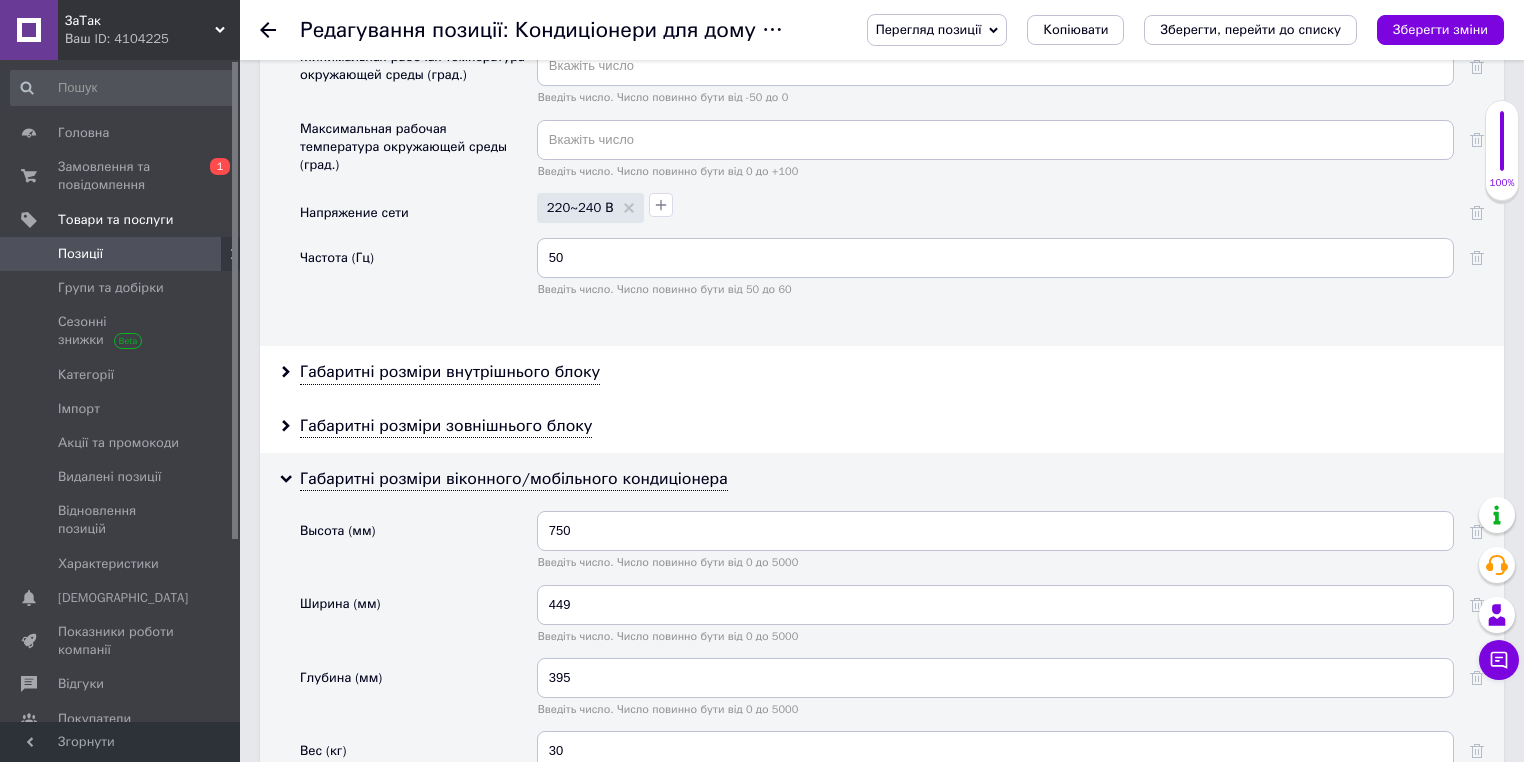 scroll, scrollTop: 5520, scrollLeft: 0, axis: vertical 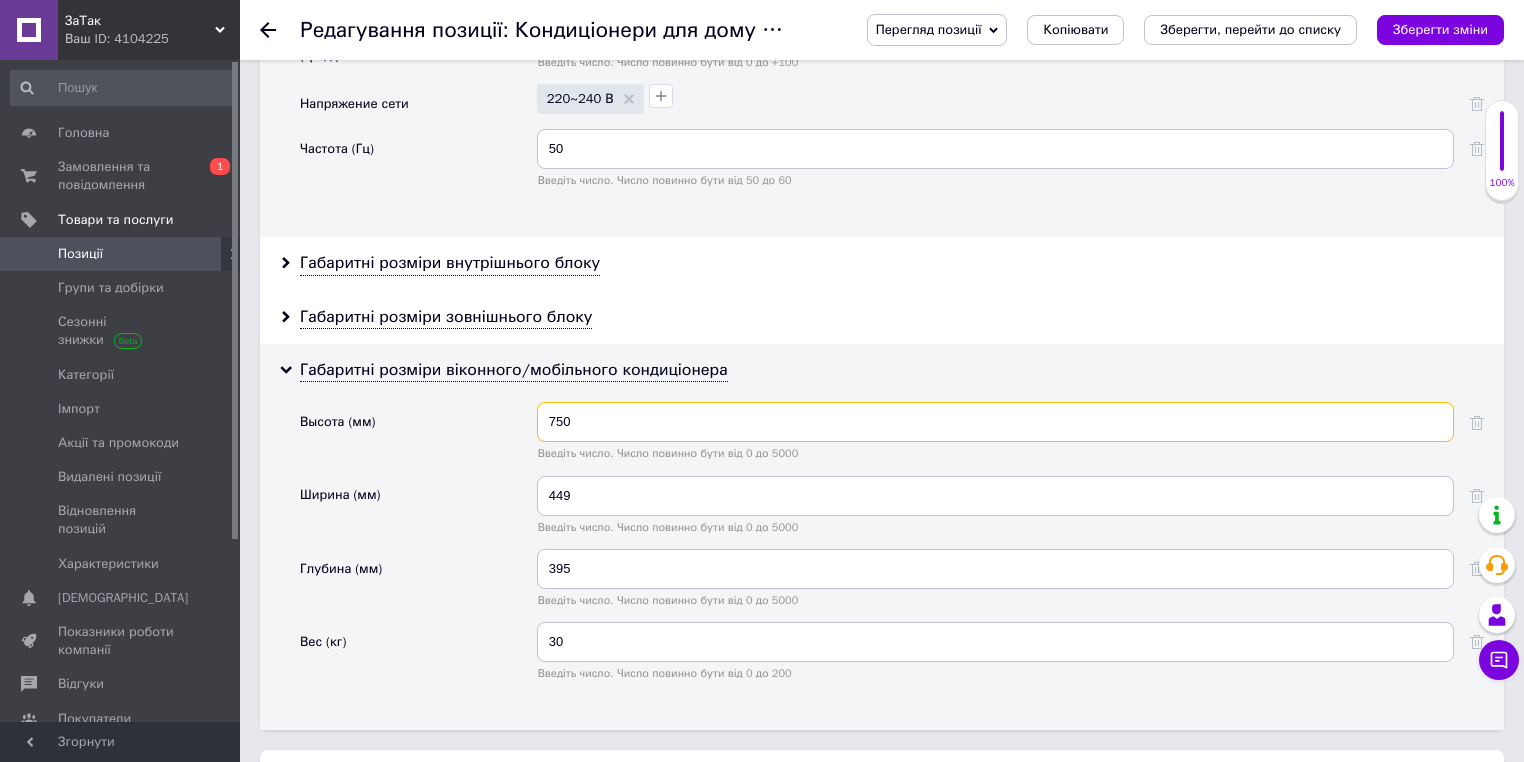 drag, startPoint x: 567, startPoint y: 400, endPoint x: 543, endPoint y: 400, distance: 24 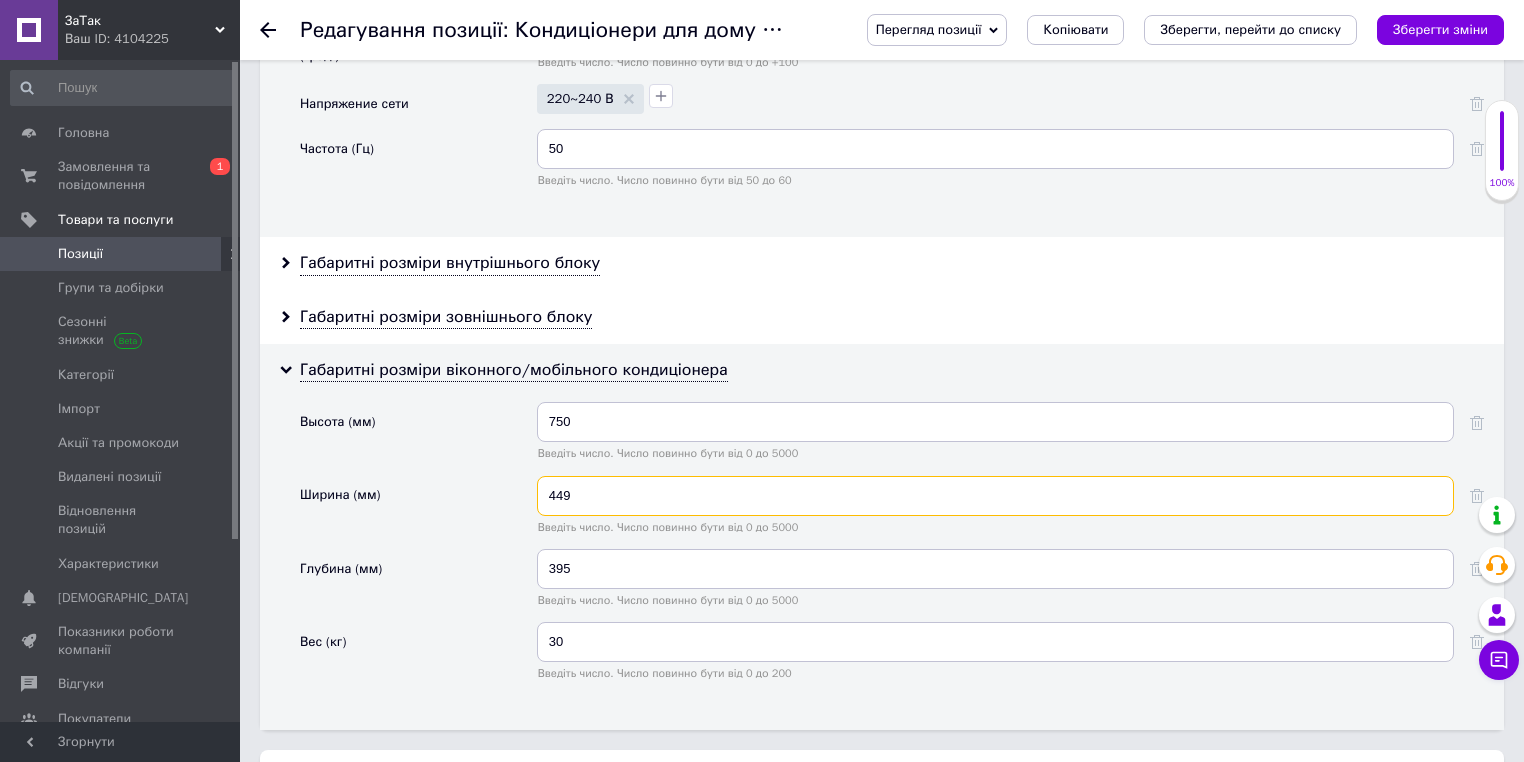drag, startPoint x: 569, startPoint y: 463, endPoint x: 548, endPoint y: 468, distance: 21.587032 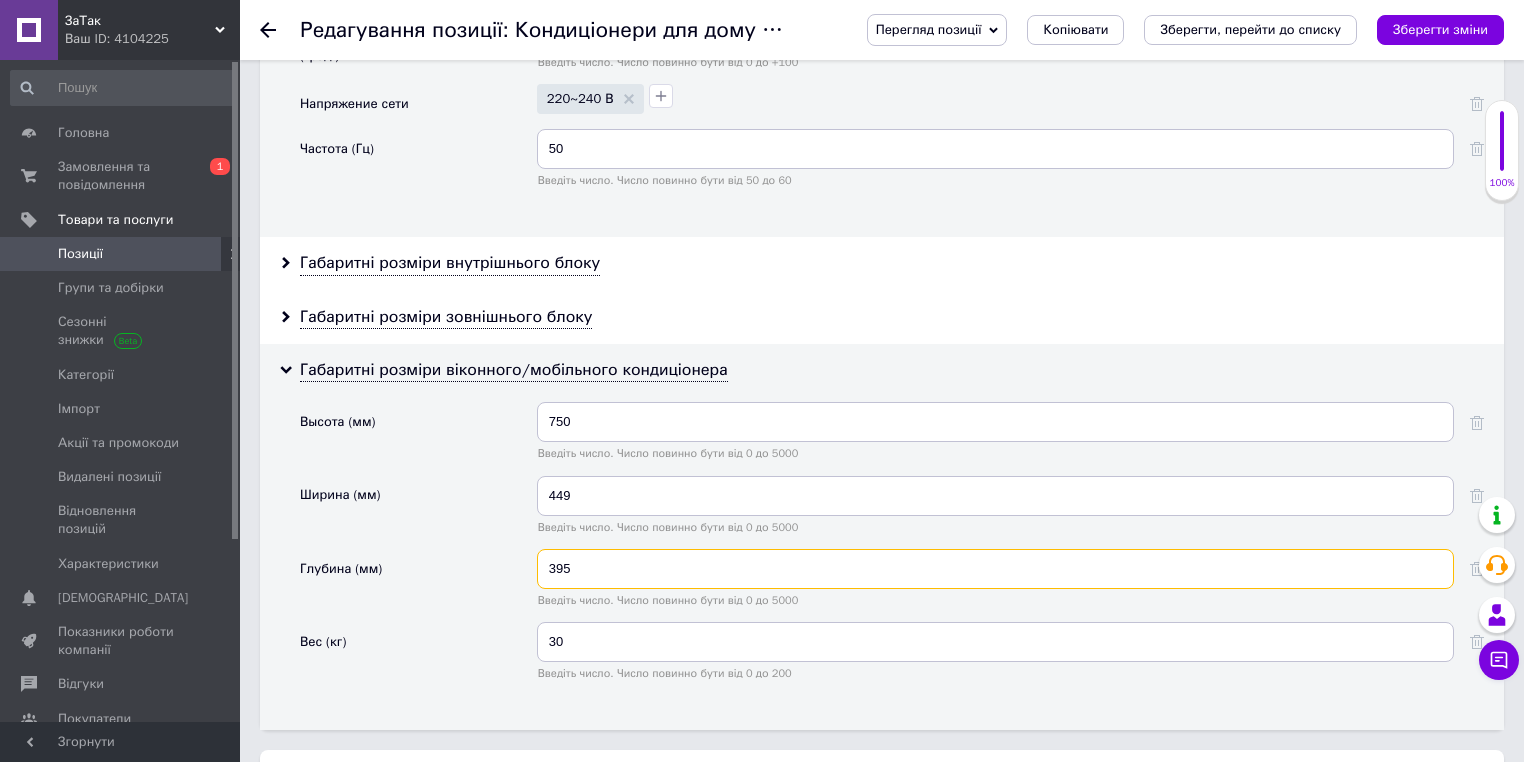 drag, startPoint x: 571, startPoint y: 544, endPoint x: 547, endPoint y: 544, distance: 24 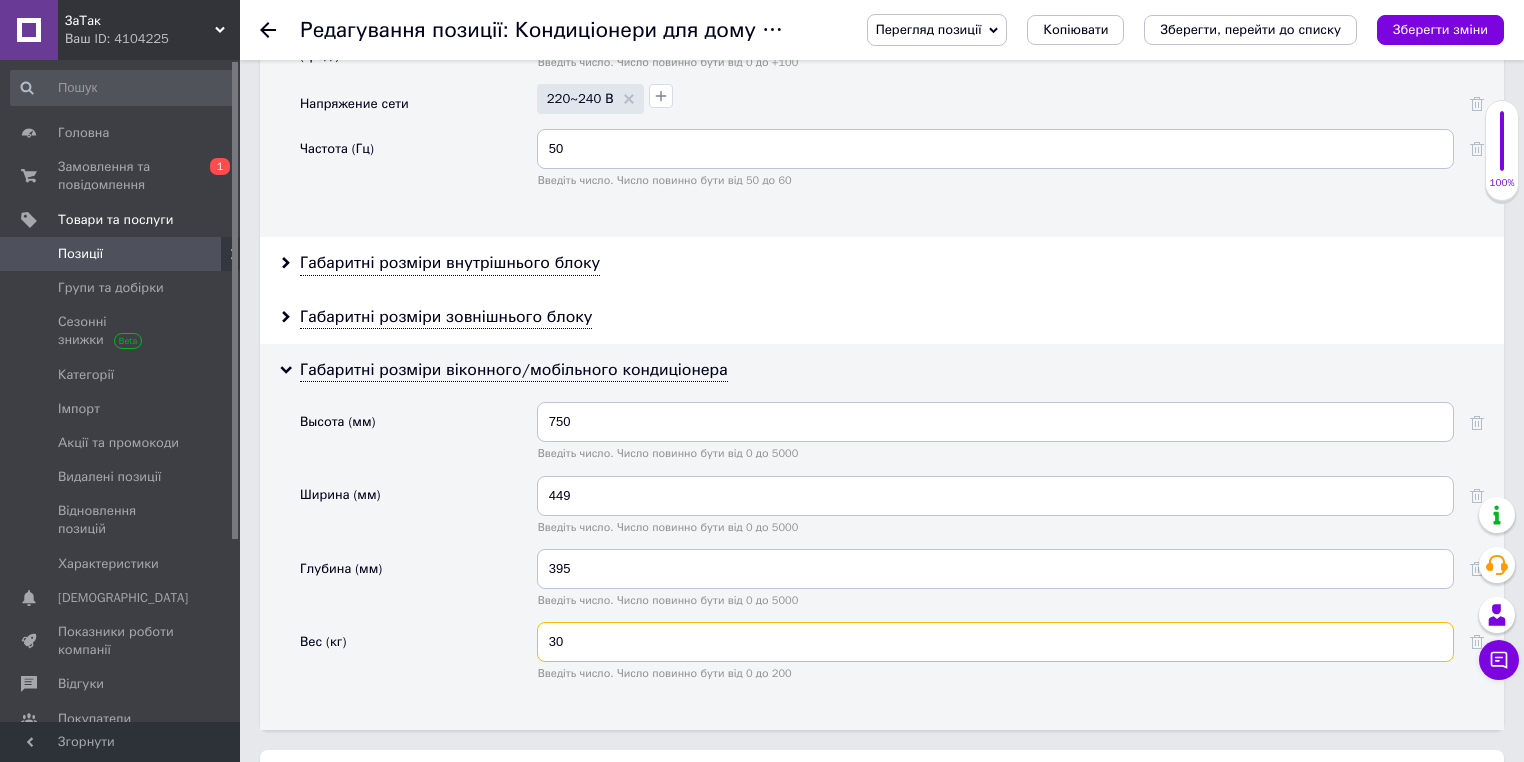 drag, startPoint x: 562, startPoint y: 616, endPoint x: 550, endPoint y: 616, distance: 12 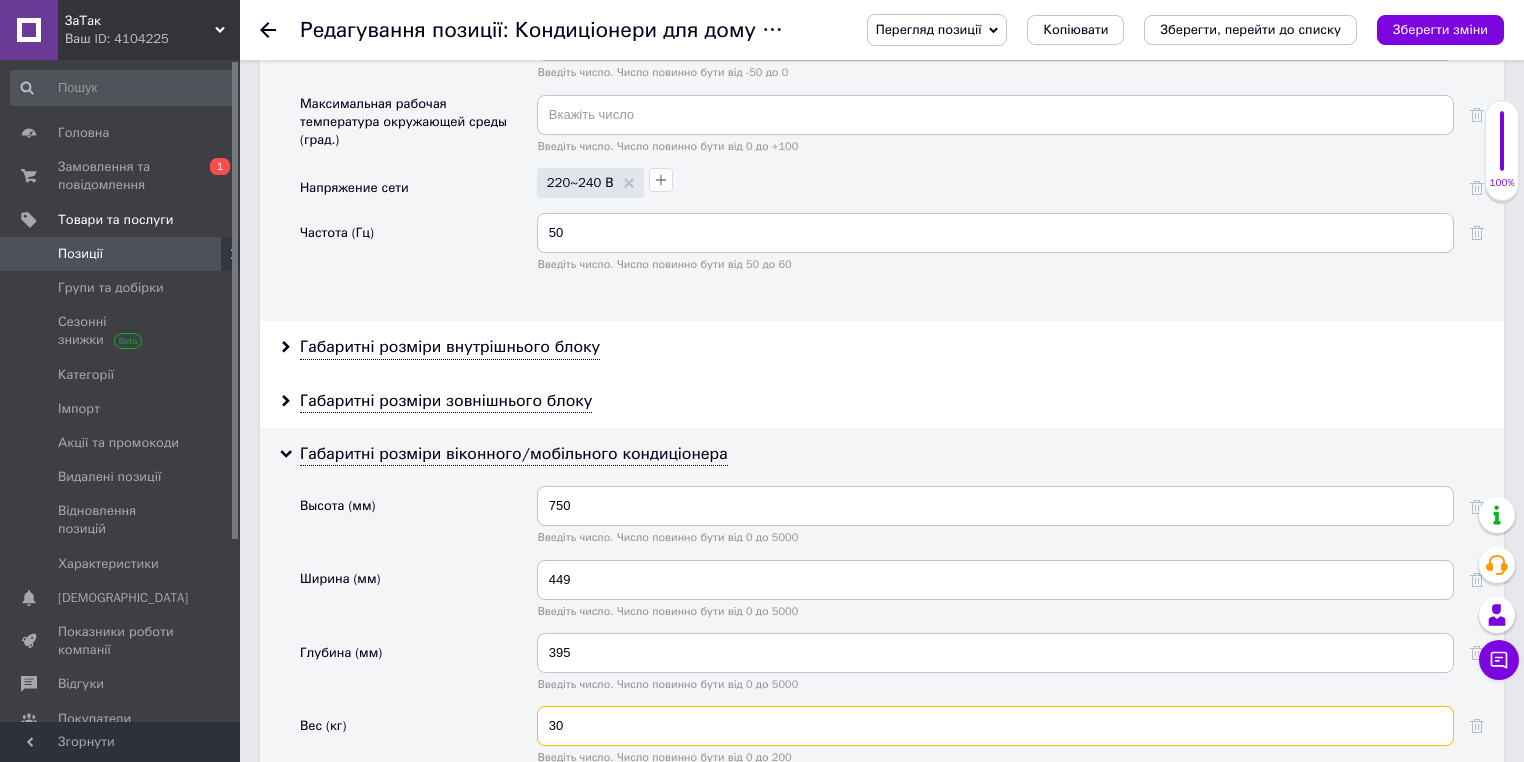 scroll, scrollTop: 5360, scrollLeft: 0, axis: vertical 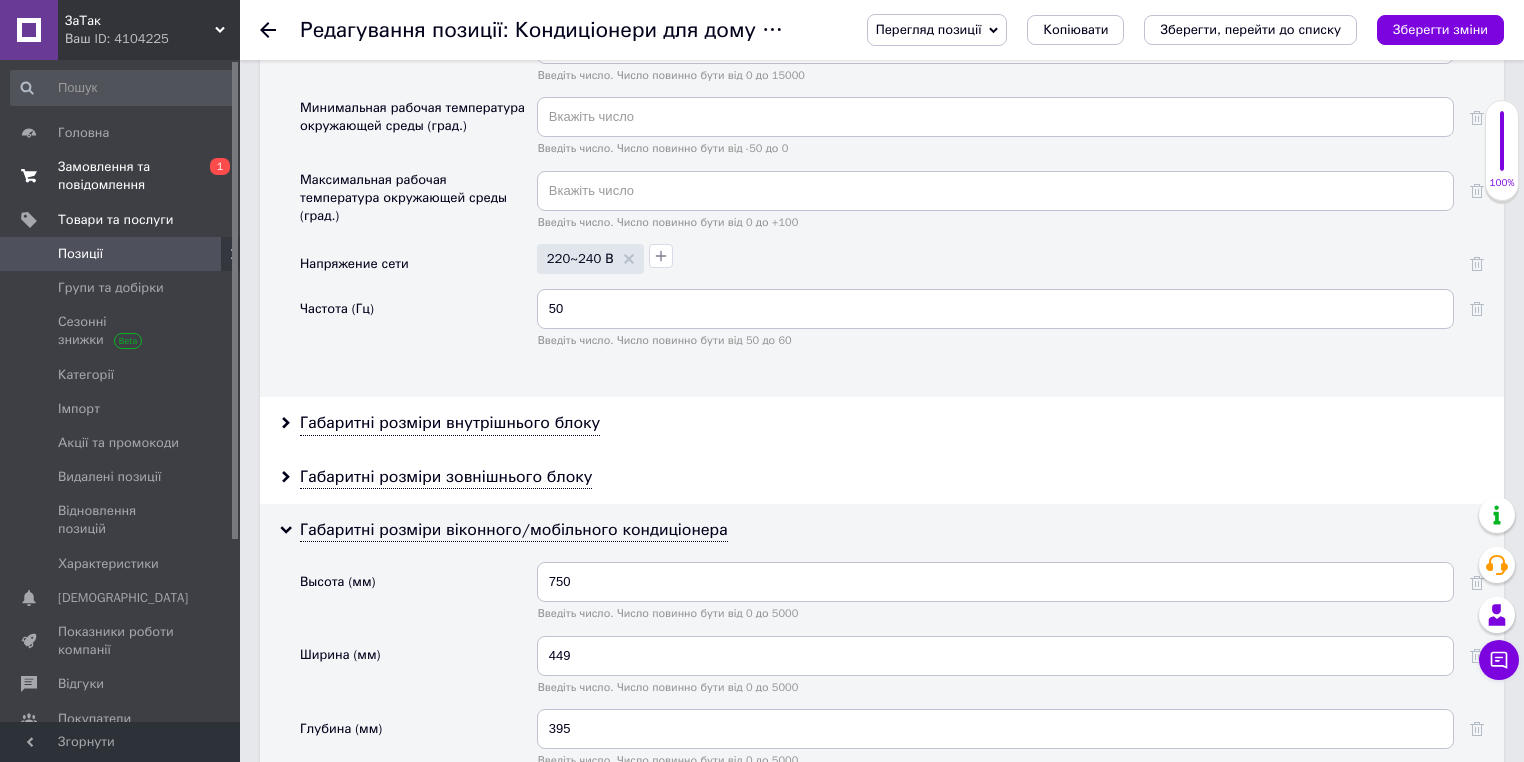 click on "Замовлення та повідомлення" at bounding box center [121, 176] 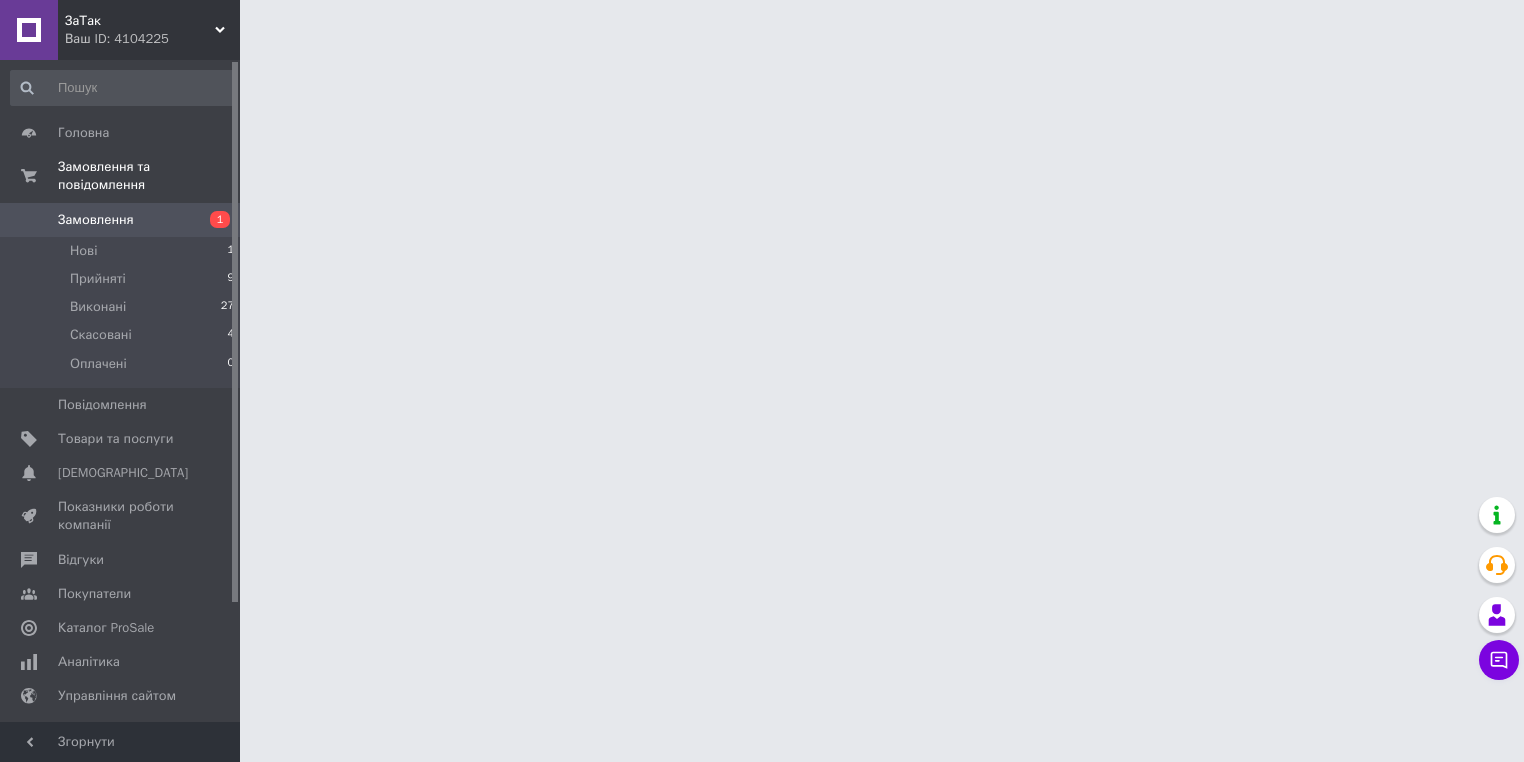 scroll, scrollTop: 0, scrollLeft: 0, axis: both 